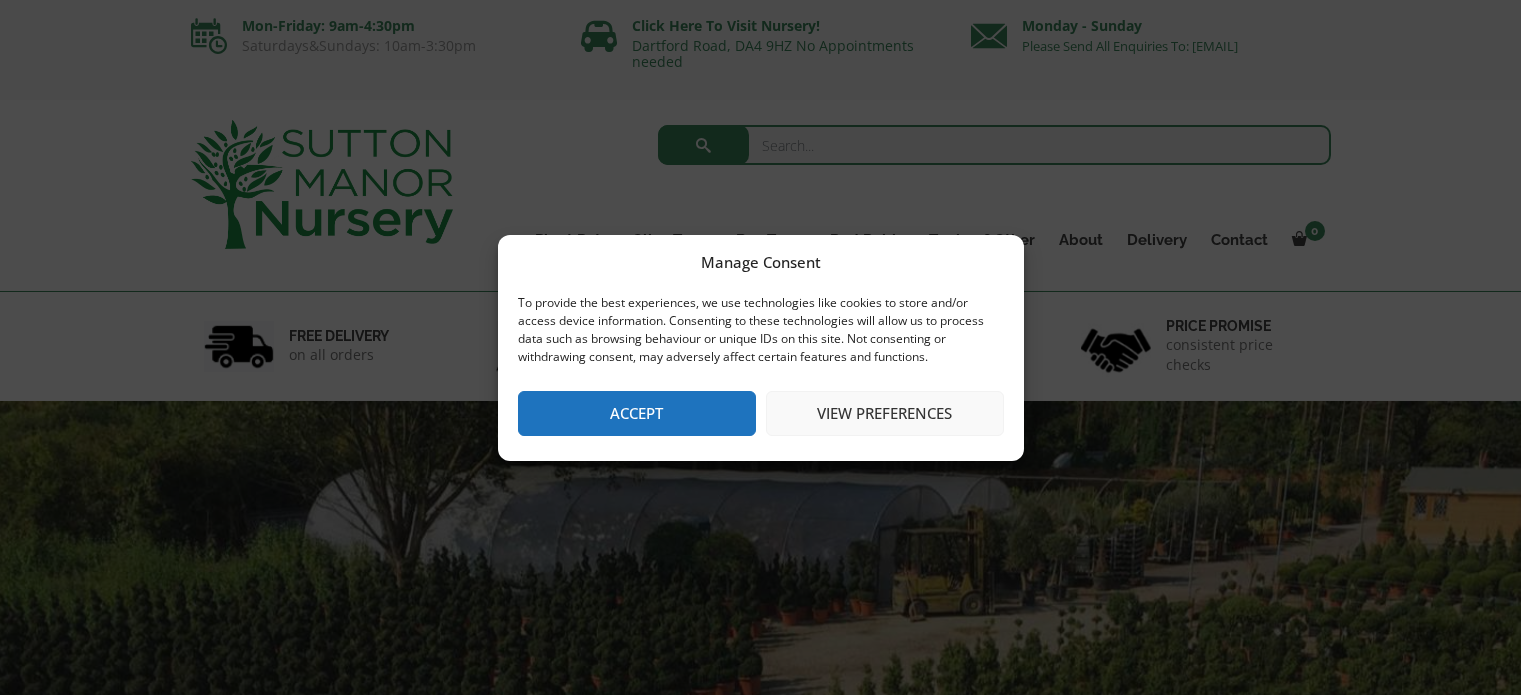 scroll, scrollTop: 0, scrollLeft: 0, axis: both 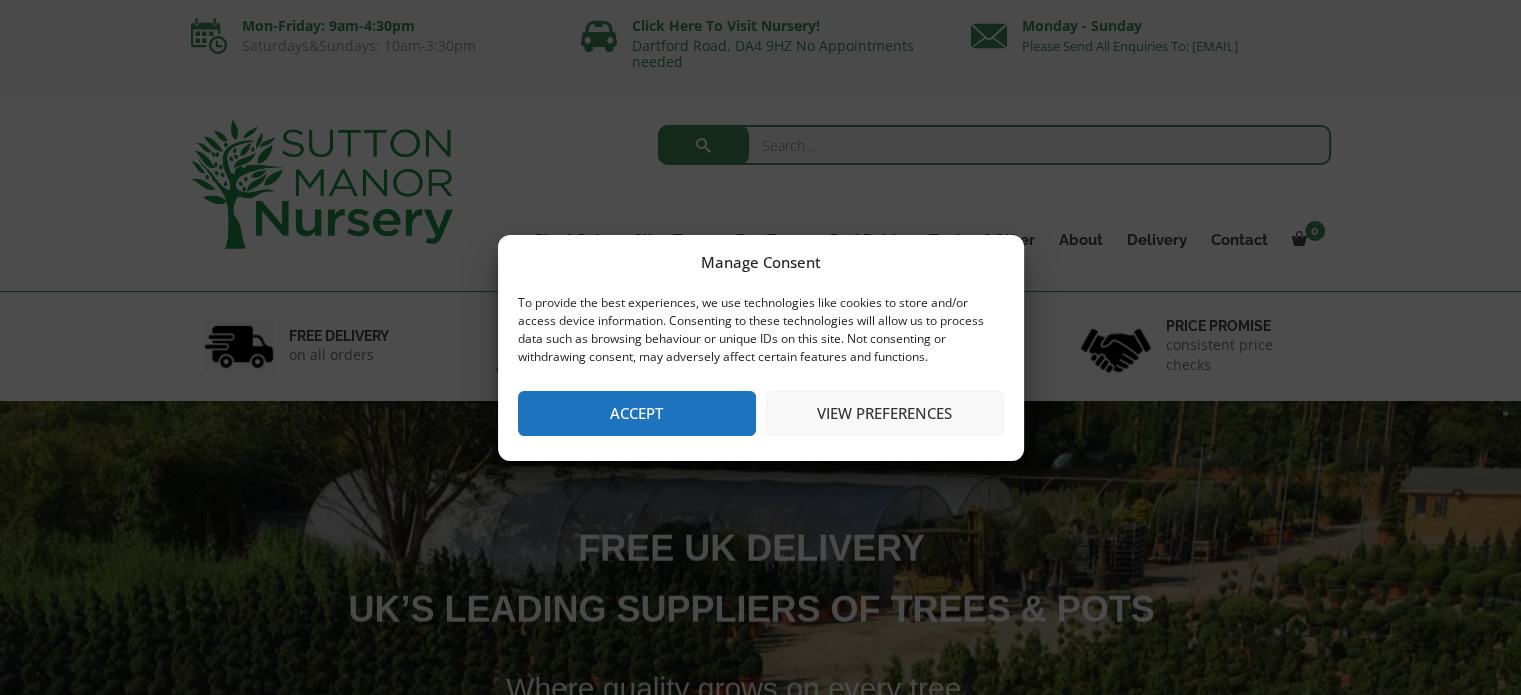 click on "Accept" at bounding box center [637, 413] 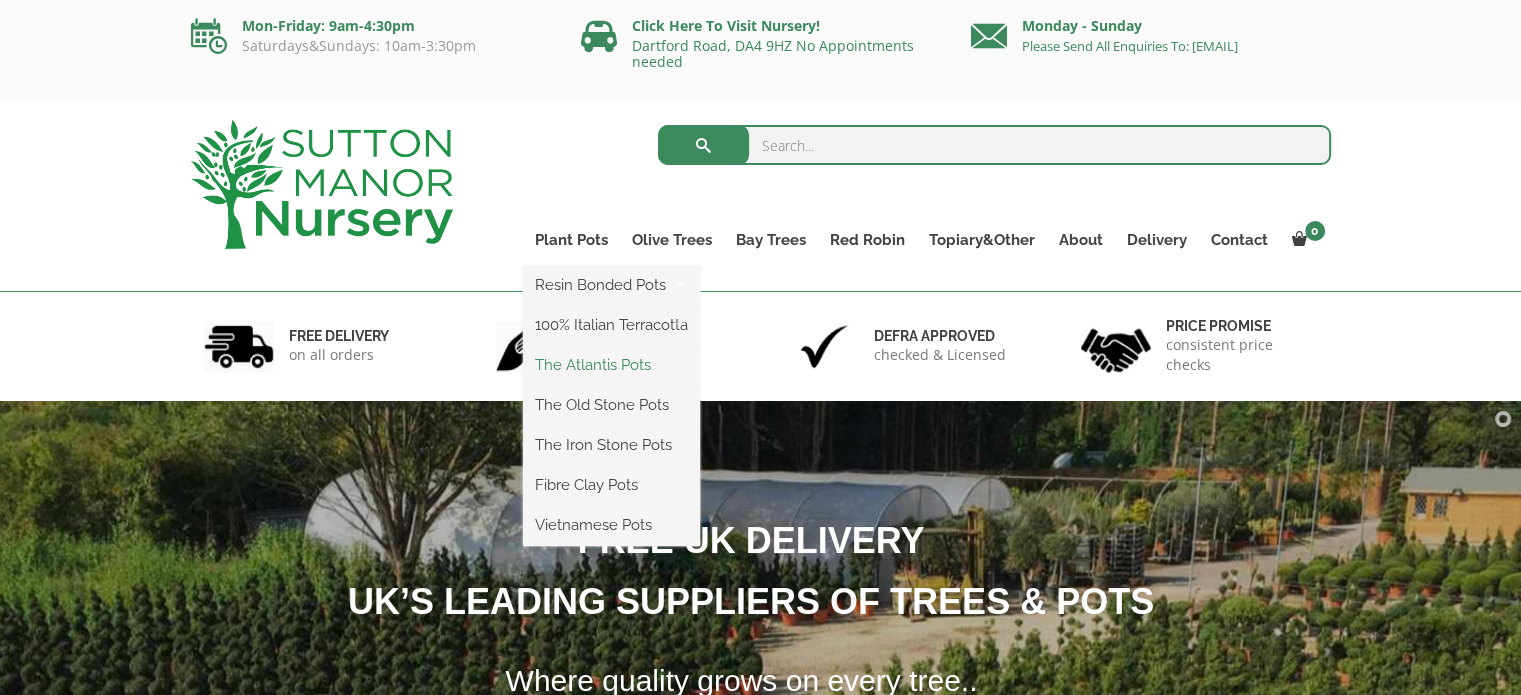 click on "The Atlantis Pots" at bounding box center (611, 365) 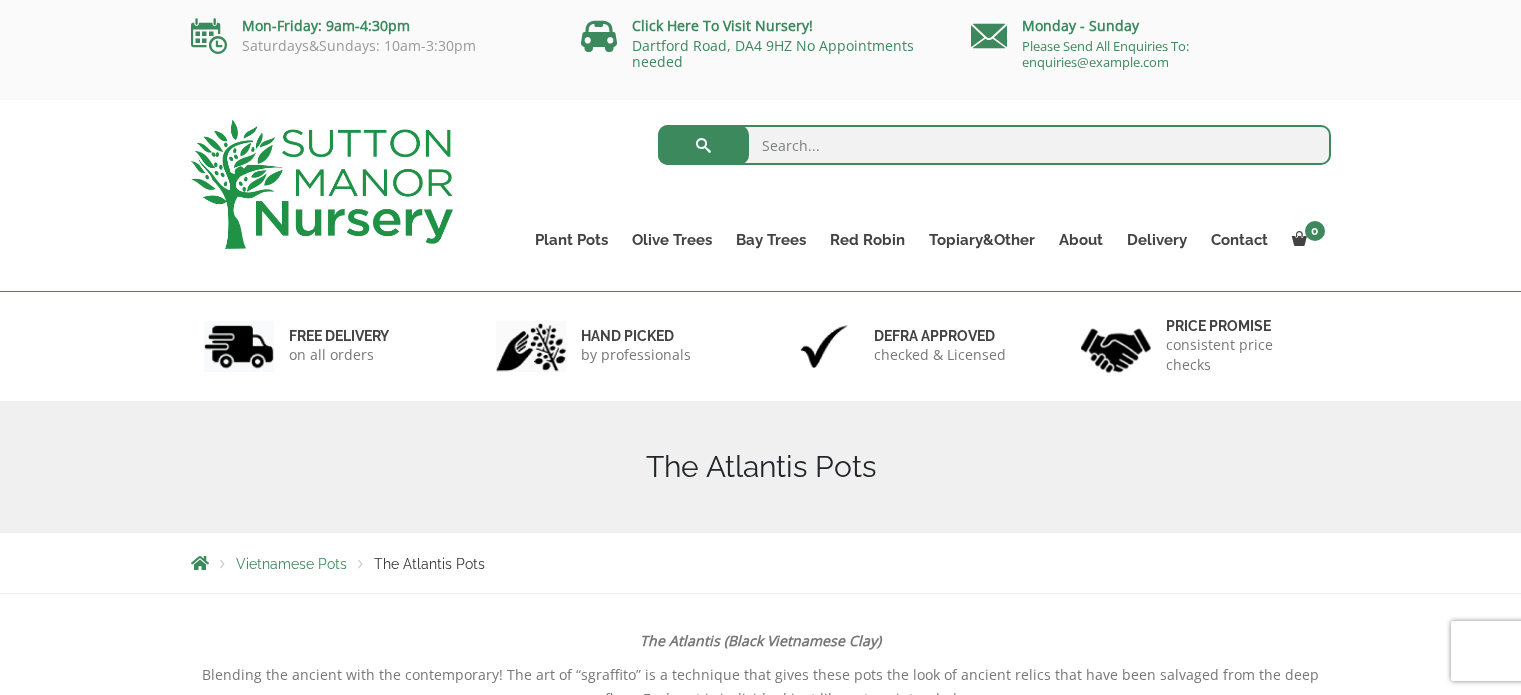 scroll, scrollTop: 0, scrollLeft: 0, axis: both 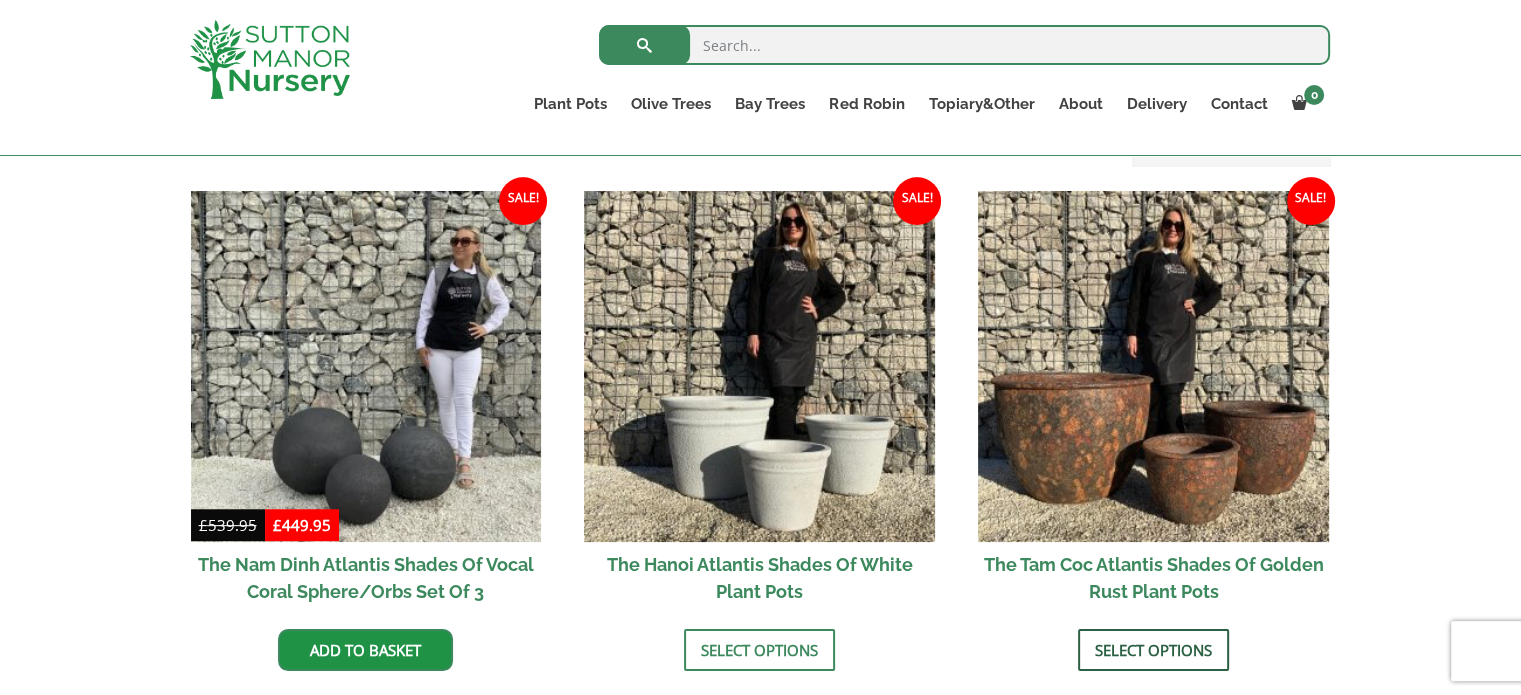 click on "Select options" at bounding box center (1153, 650) 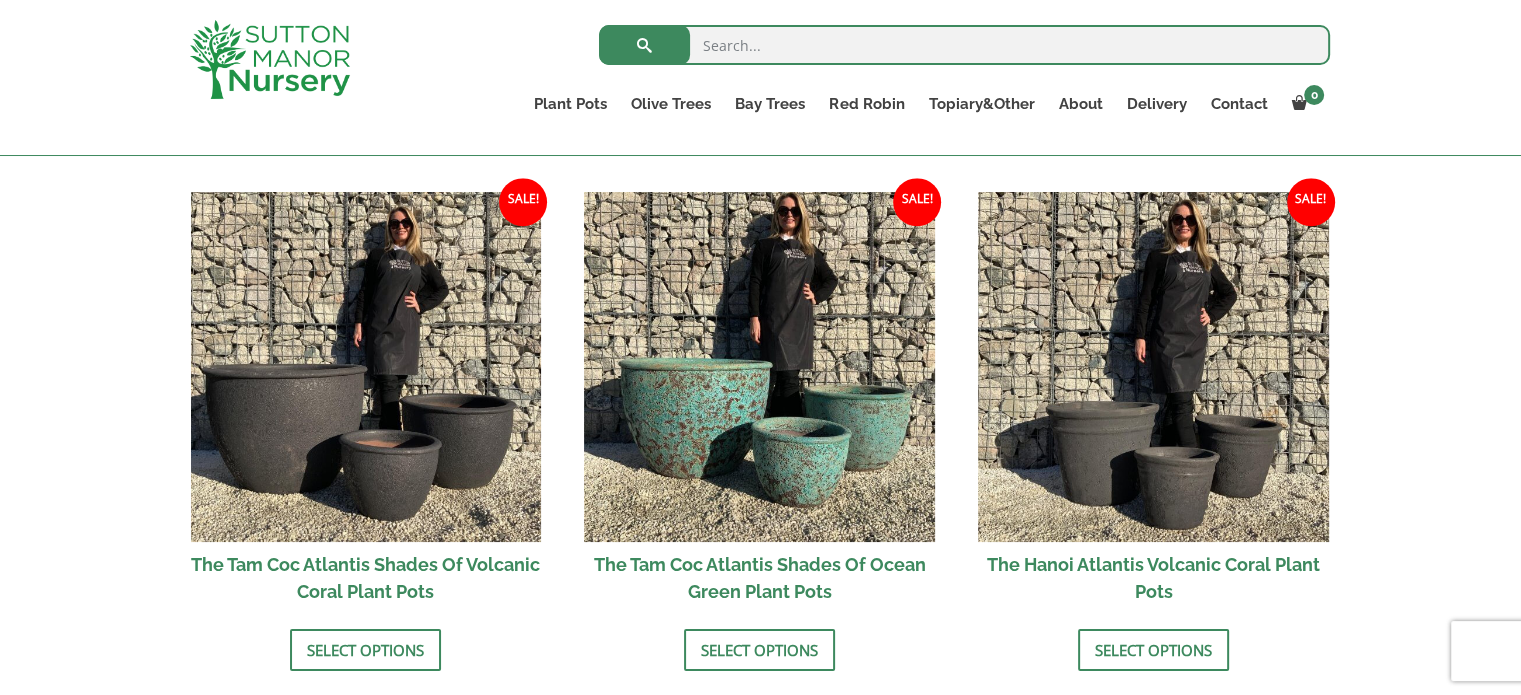 scroll, scrollTop: 1708, scrollLeft: 0, axis: vertical 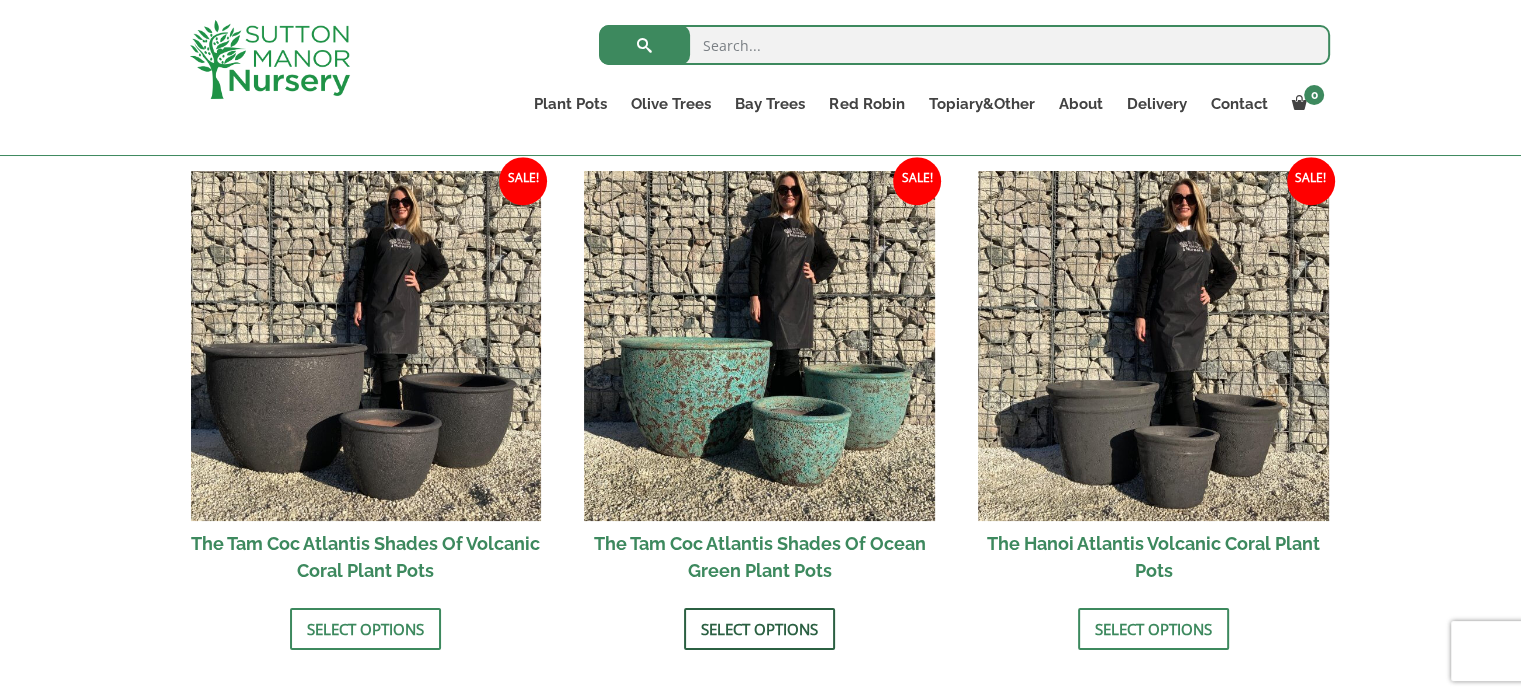 click on "Select options" at bounding box center [759, 629] 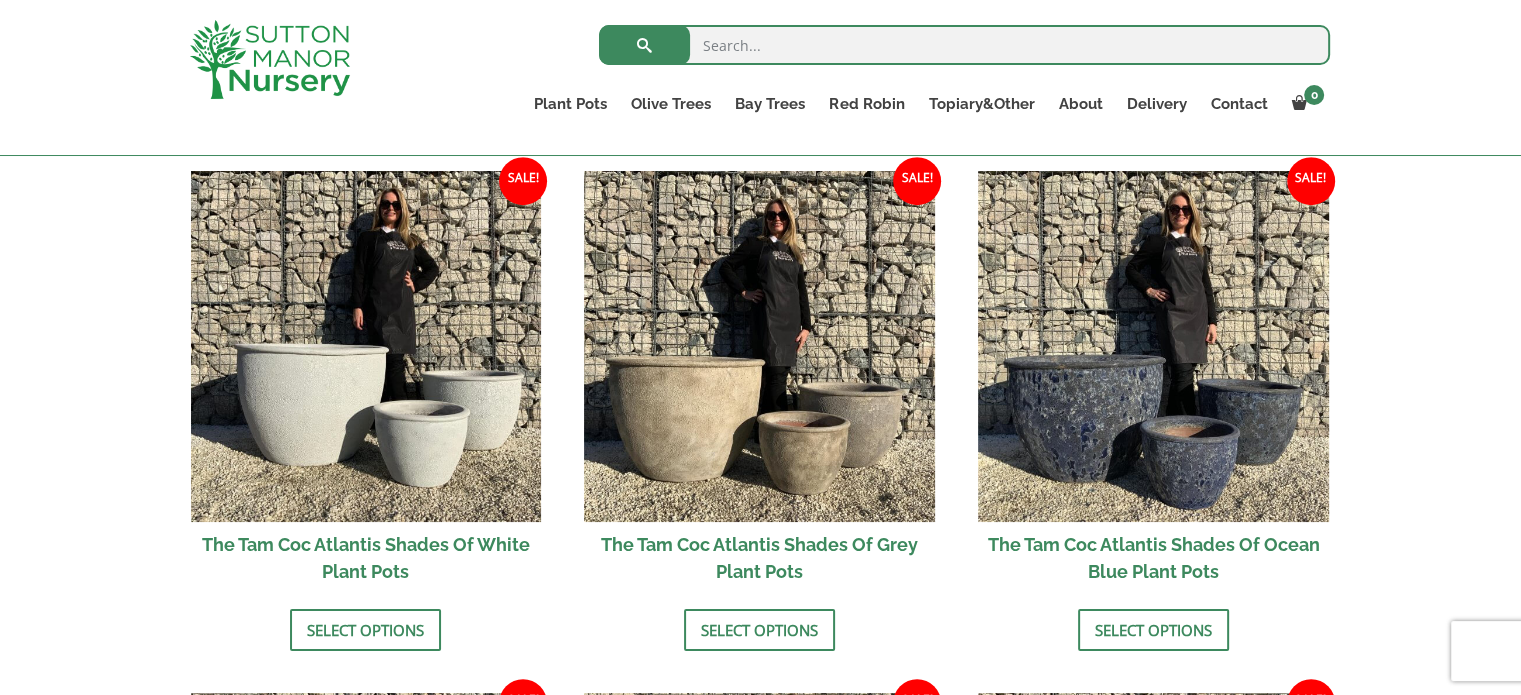 scroll, scrollTop: 1182, scrollLeft: 0, axis: vertical 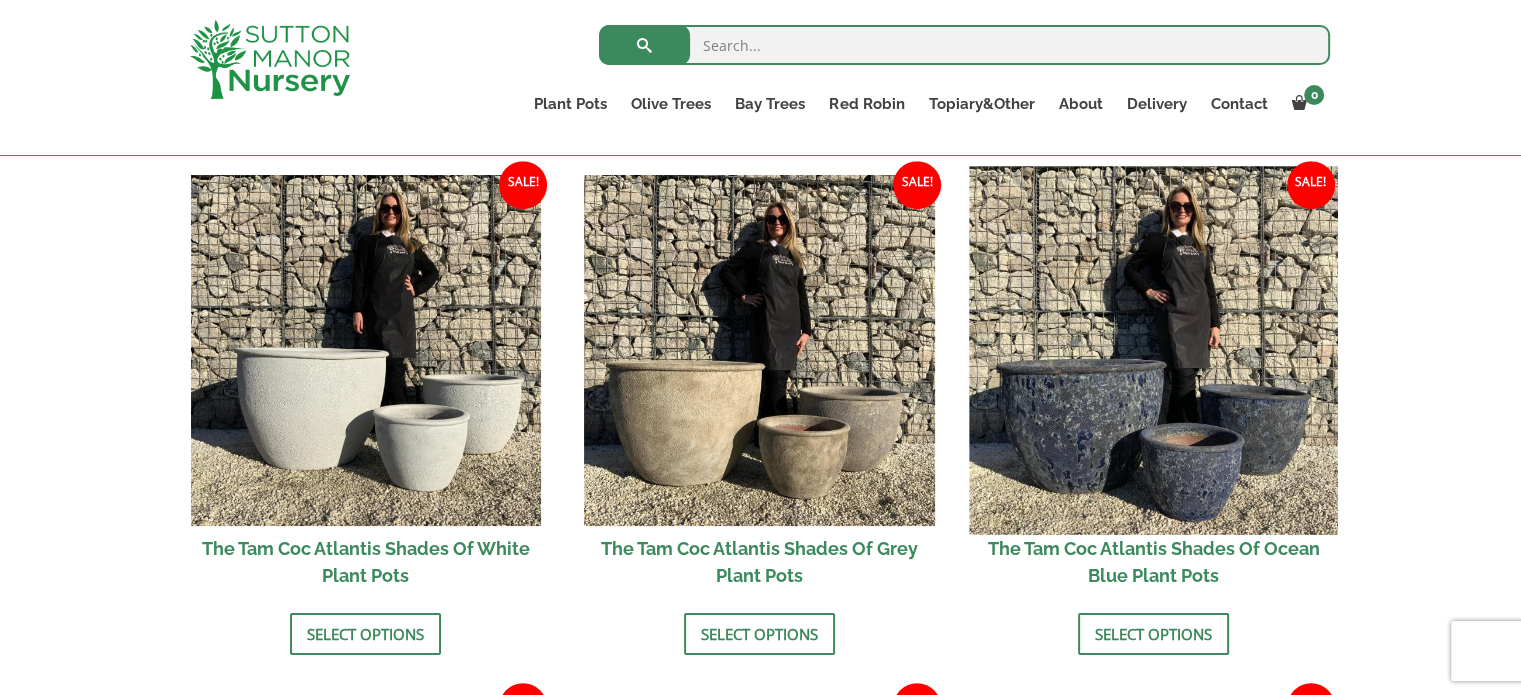 click at bounding box center (1153, 351) 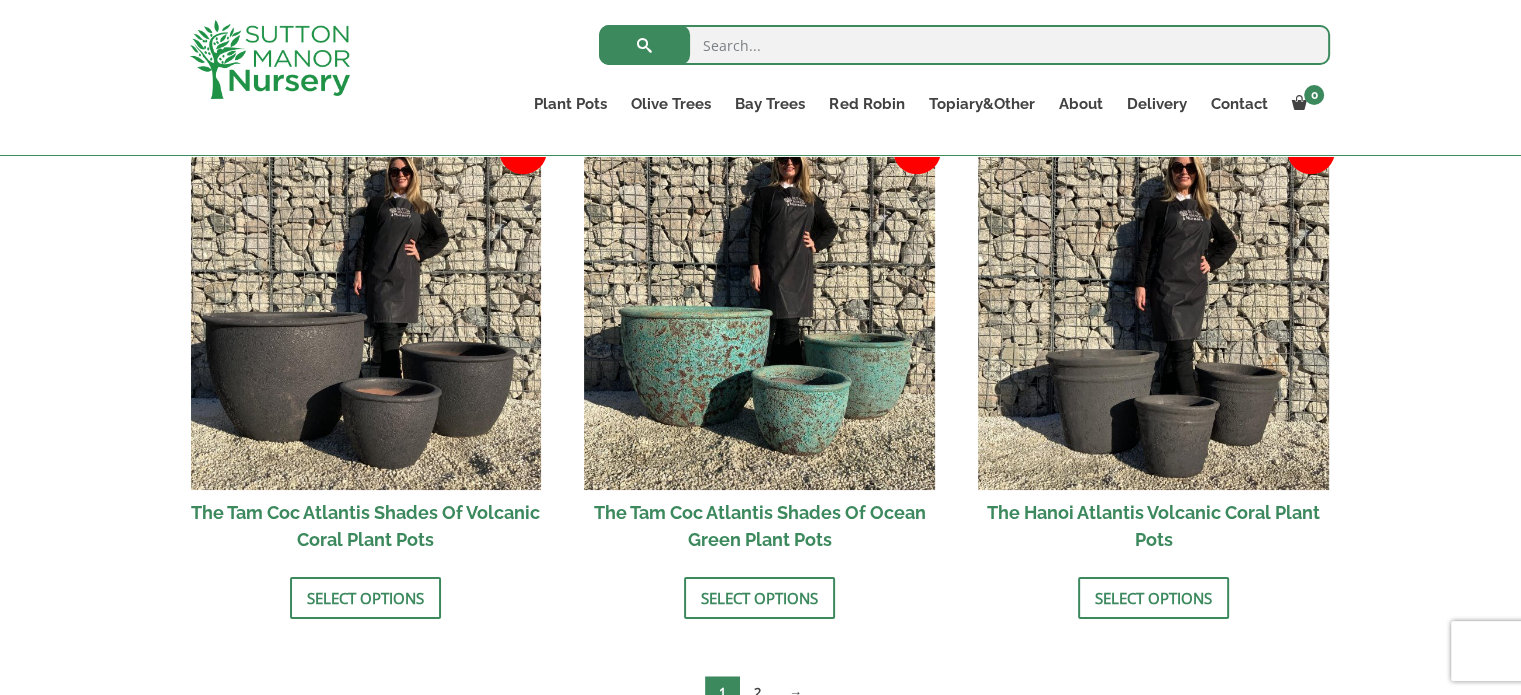 scroll, scrollTop: 1756, scrollLeft: 0, axis: vertical 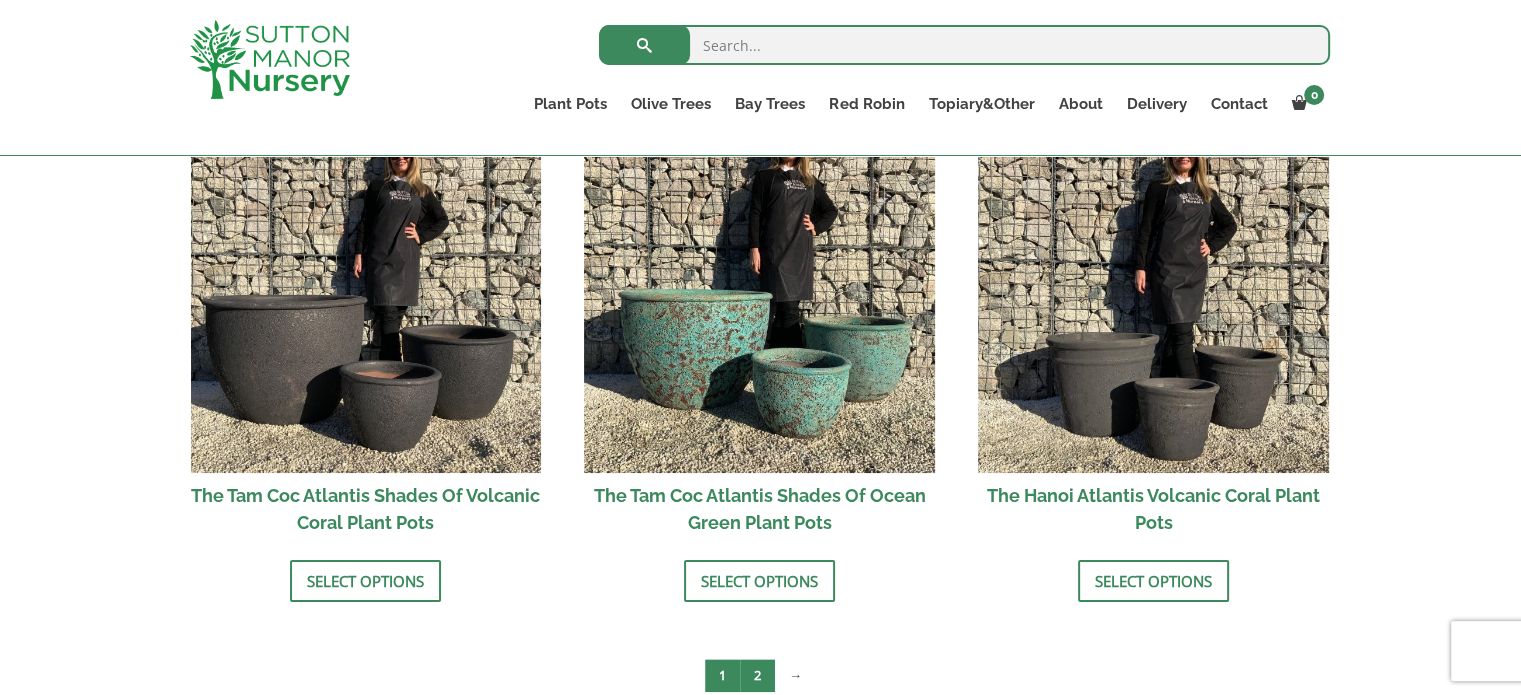 click on "2" at bounding box center (757, 675) 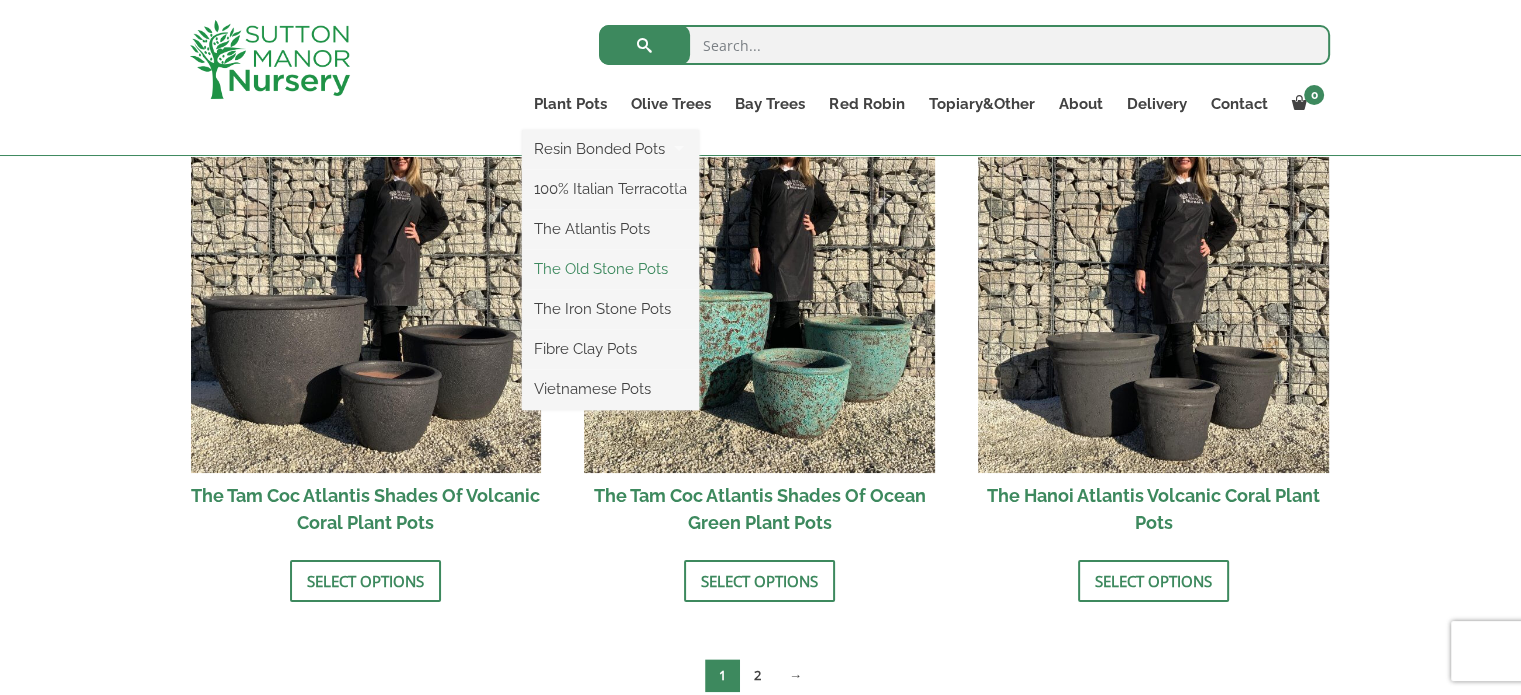 click on "The Old Stone Pots" at bounding box center [610, 269] 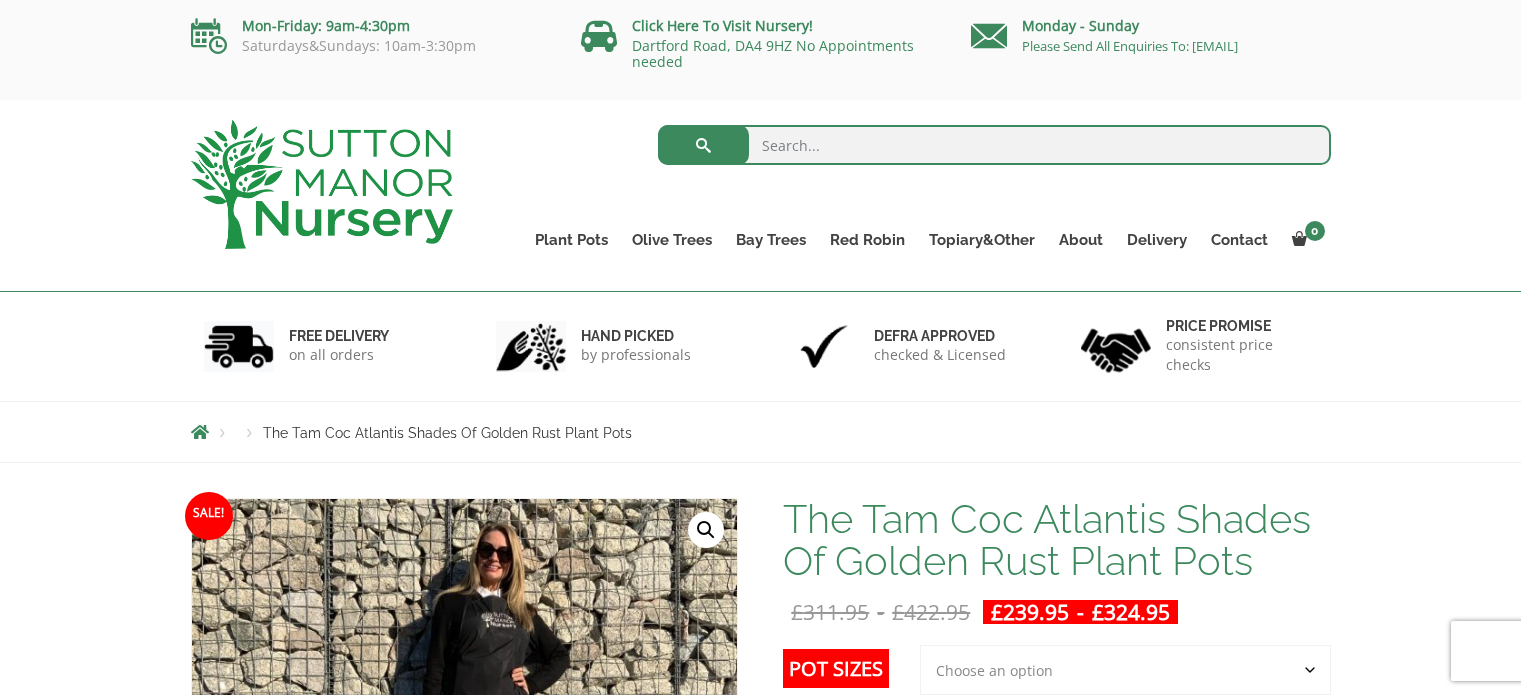 scroll, scrollTop: 0, scrollLeft: 0, axis: both 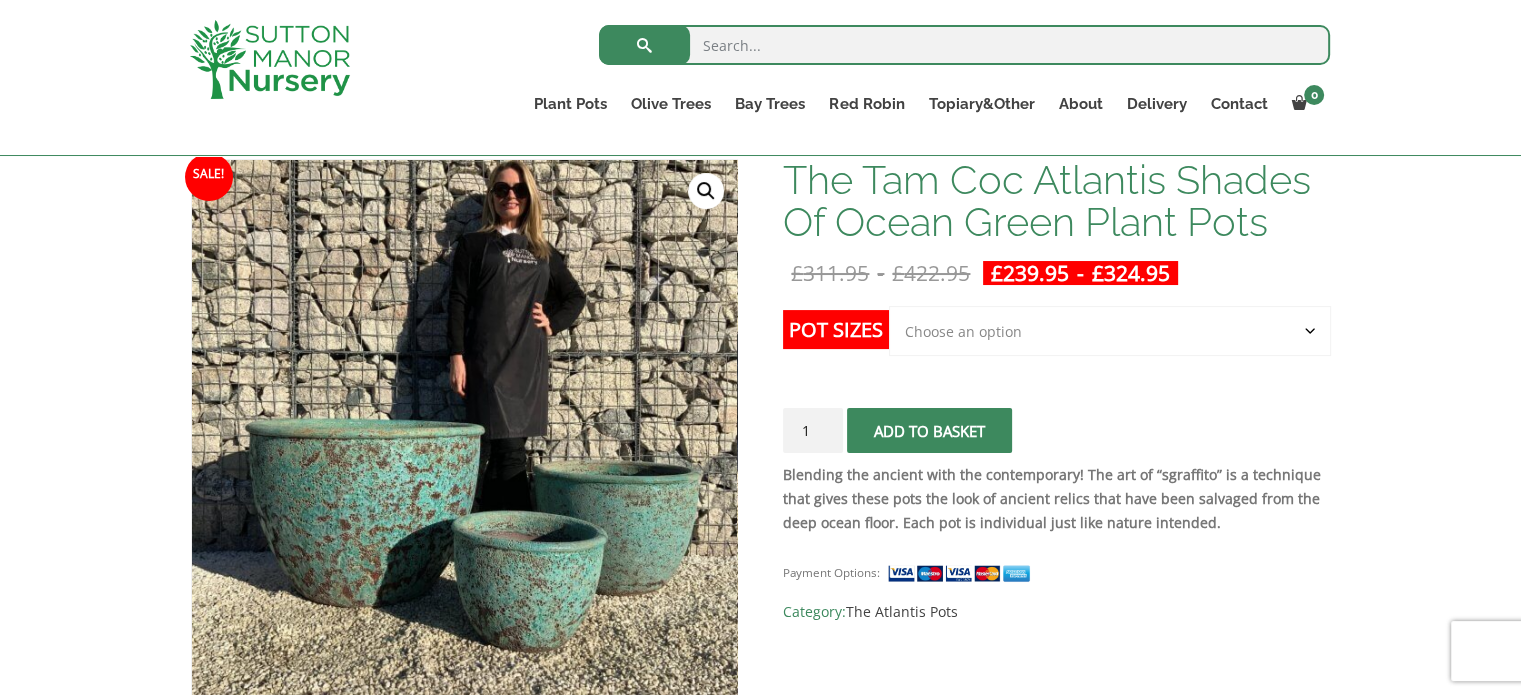 click on "Choose an option Click here to buy the 3rd to Largest Pot In The Picture Click here to buy the 2nd to Largest Pot In The Picture" 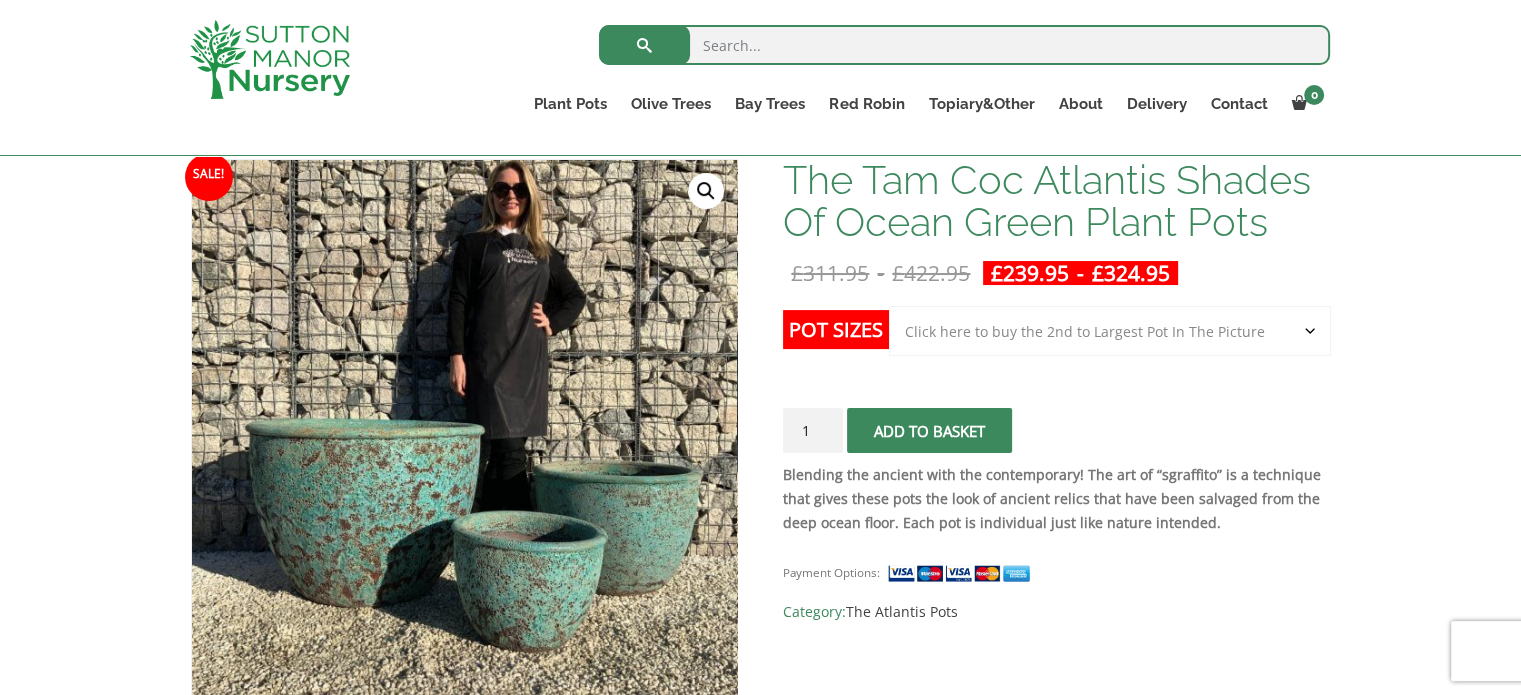 click on "Choose an option Click here to buy the 3rd to Largest Pot In The Picture Click here to buy the 2nd to Largest Pot In The Picture" 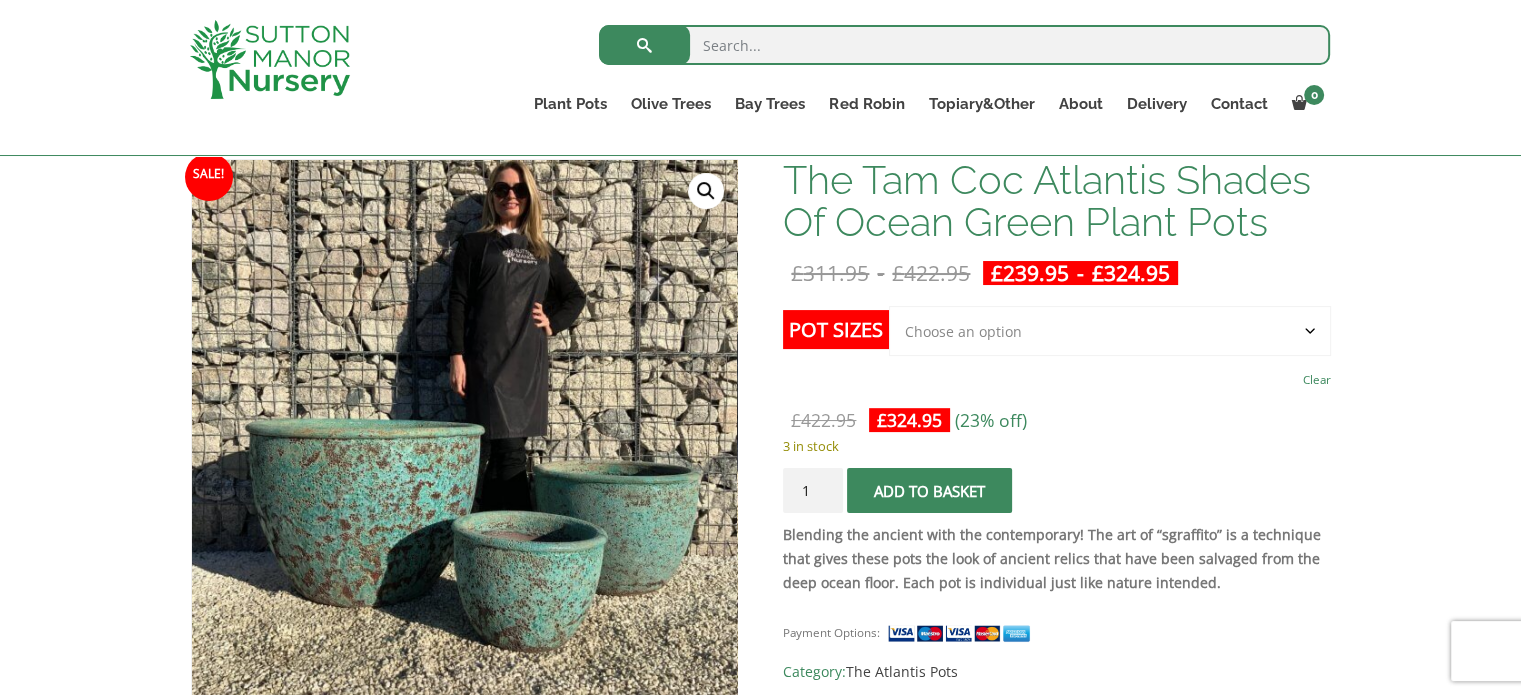 click on "Choose an option Click here to buy the 3rd to Largest Pot In The Picture Click here to buy the 2nd to Largest Pot In The Picture" 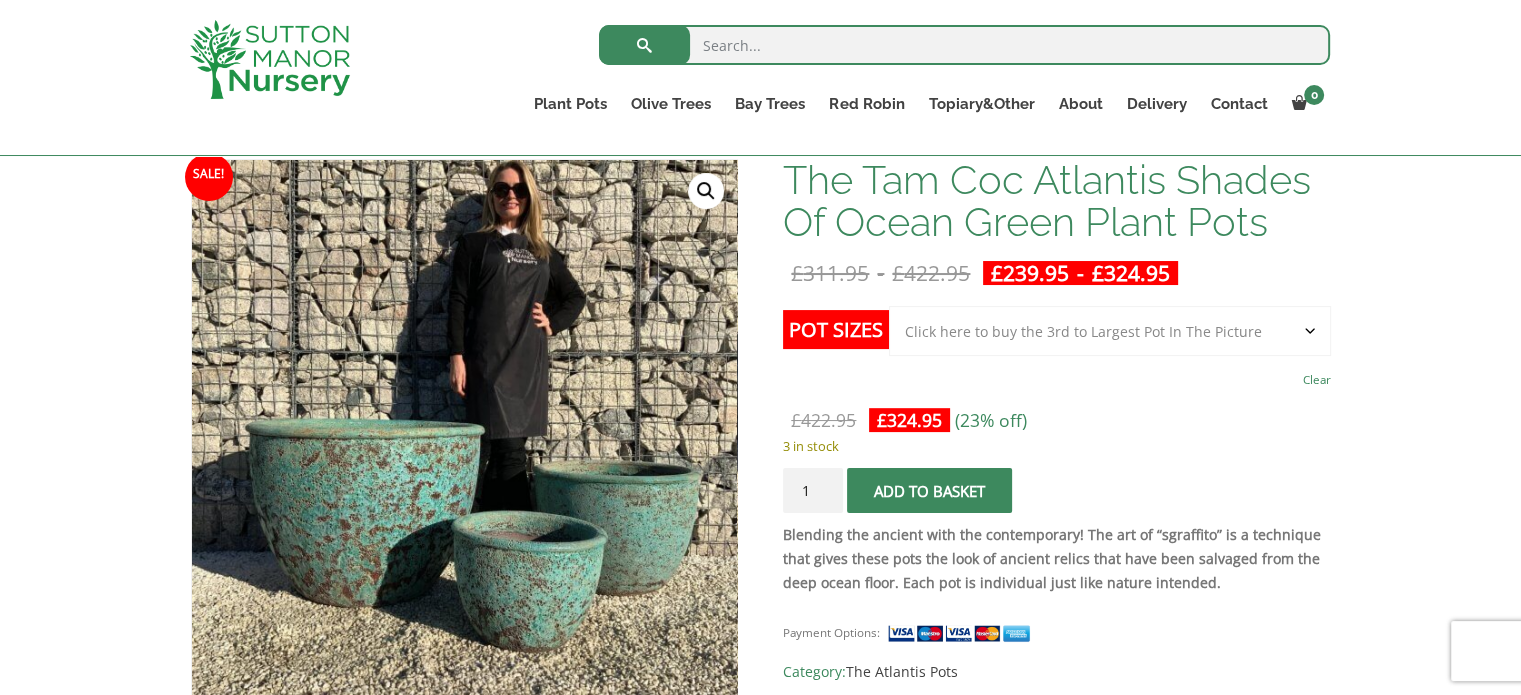 click on "Choose an option Click here to buy the 3rd to Largest Pot In The Picture Click here to buy the 2nd to Largest Pot In The Picture" 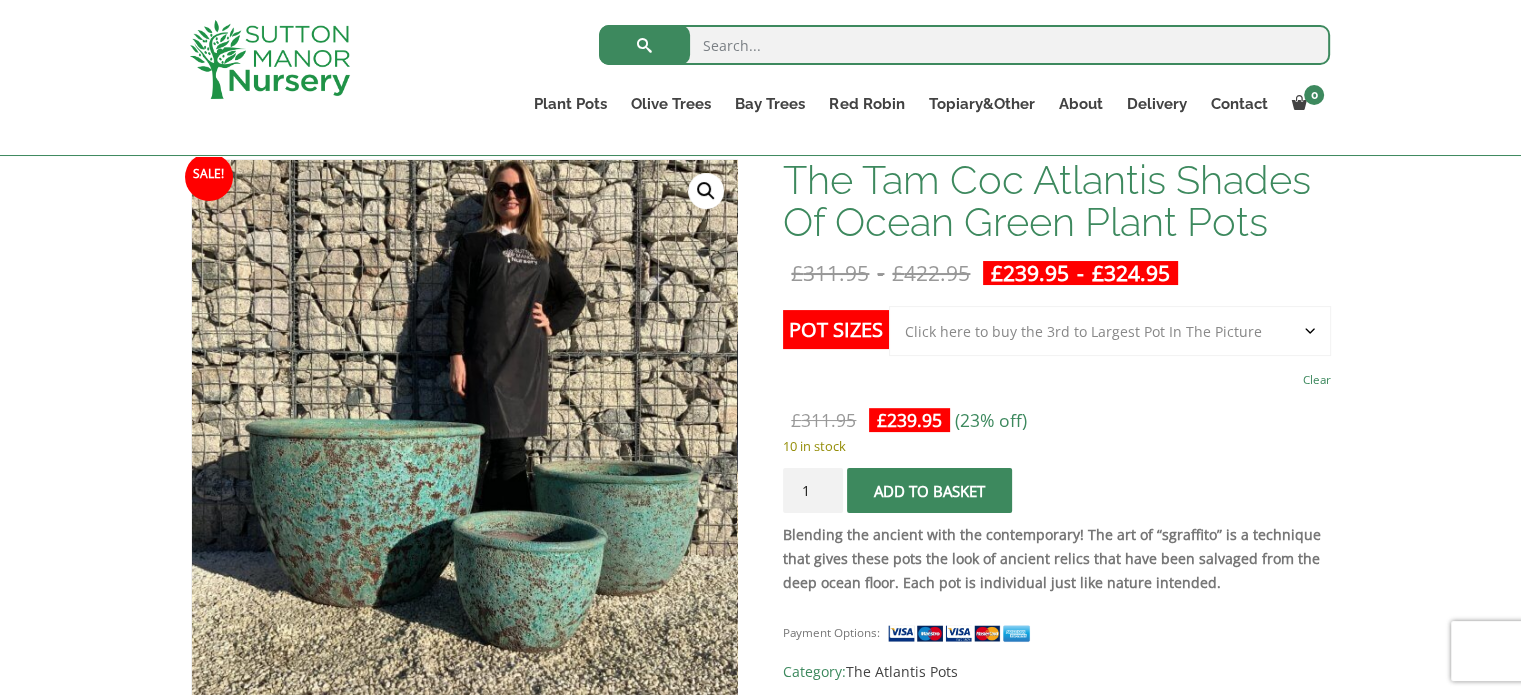 click on "Choose an option Click here to buy the 3rd to Largest Pot In The Picture Click here to buy the 2nd to Largest Pot In The Picture" 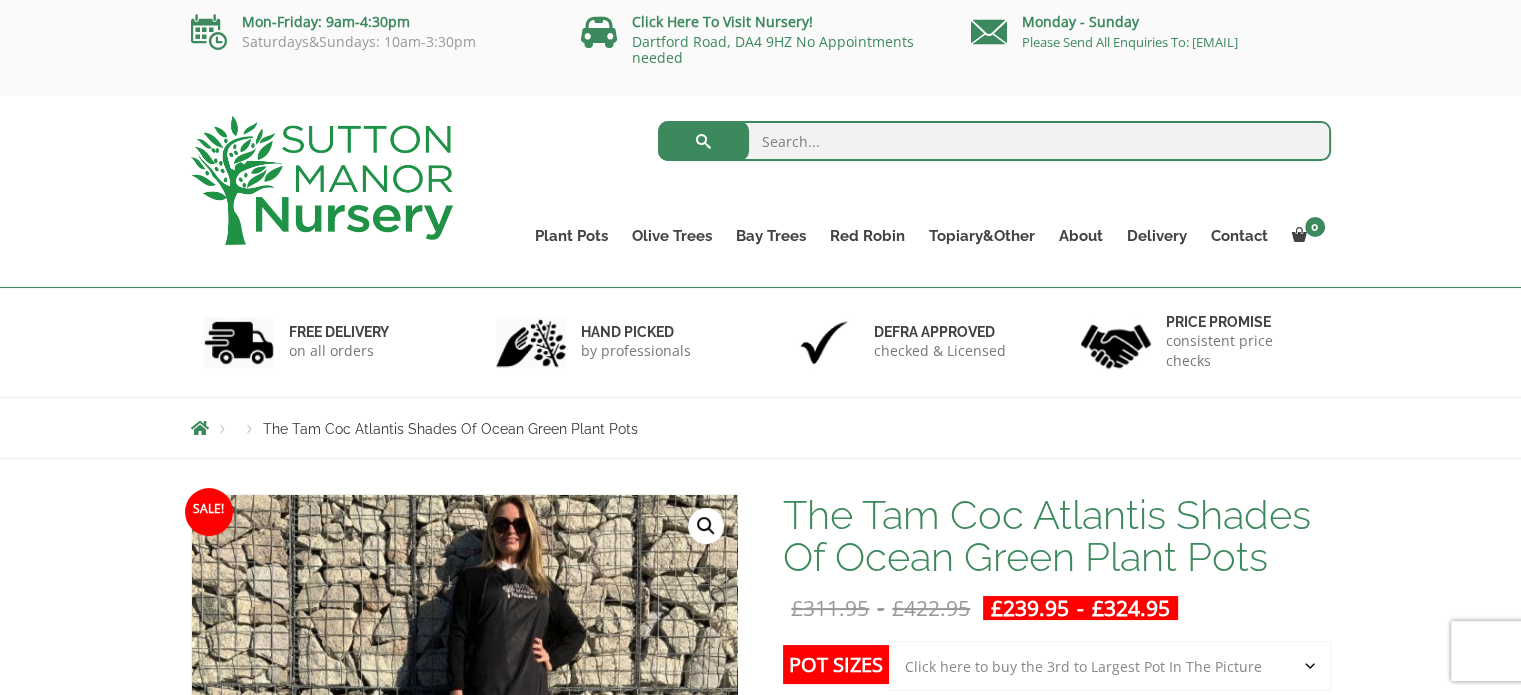 scroll, scrollTop: 0, scrollLeft: 0, axis: both 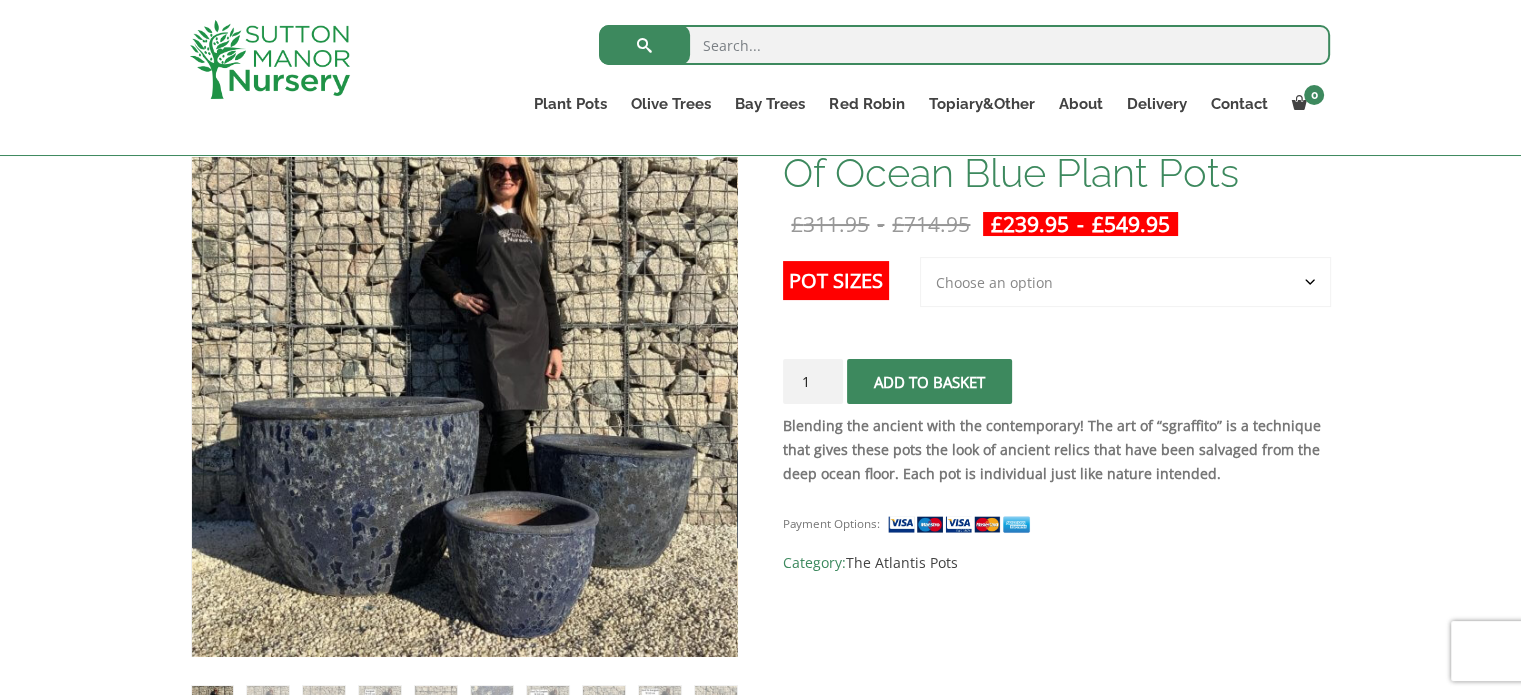 click on "Choose an option 3rd to Largest Pot In The Picture 2nd to Largest Pot In The Picture Largest pot In The Picture" 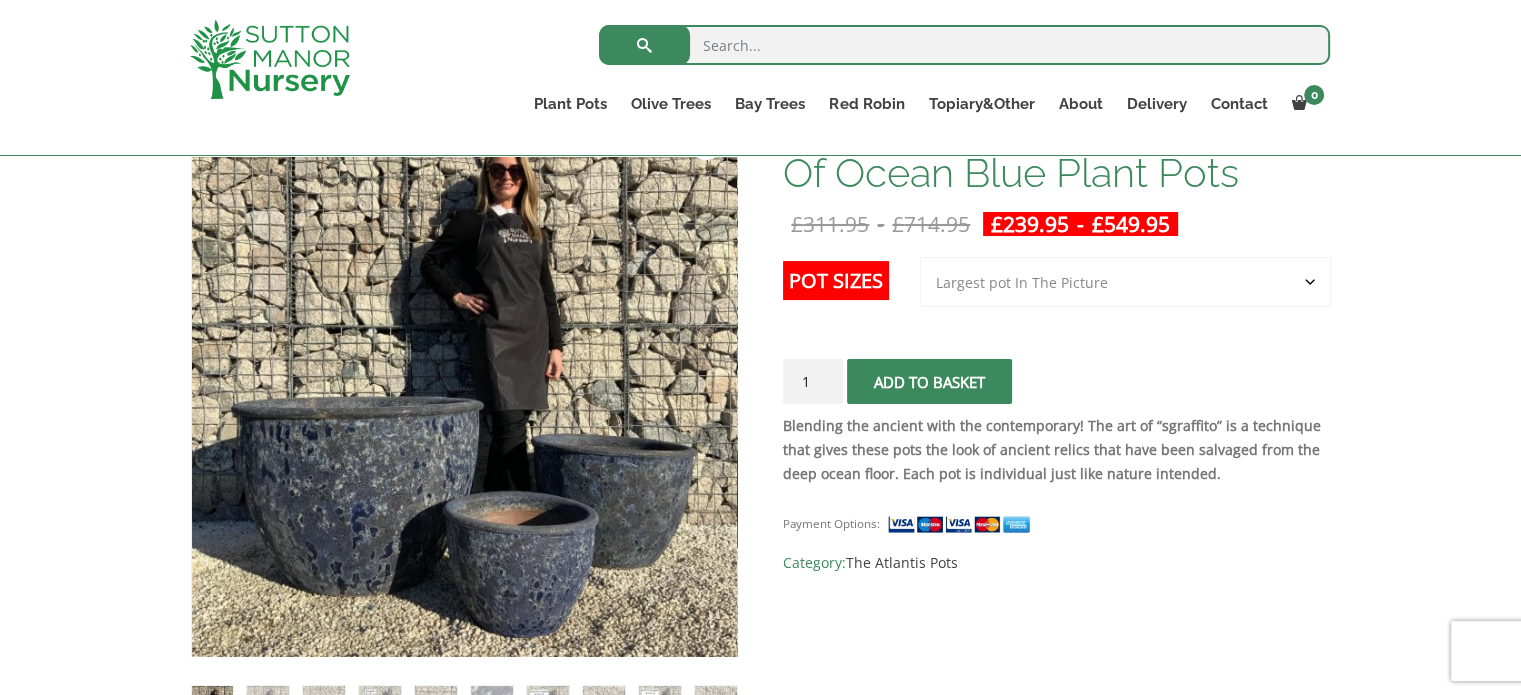click on "Choose an option 3rd to Largest Pot In The Picture 2nd to Largest Pot In The Picture Largest pot In The Picture" 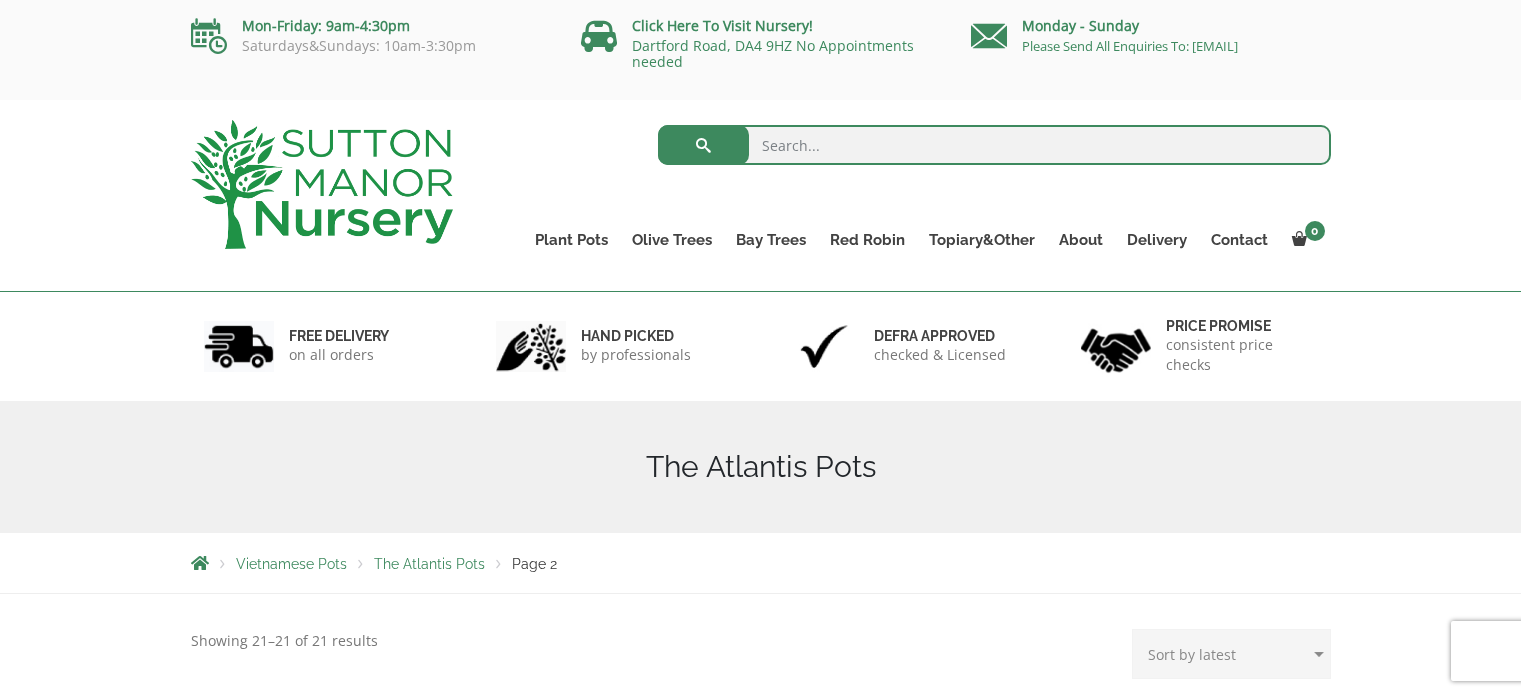 scroll, scrollTop: 0, scrollLeft: 0, axis: both 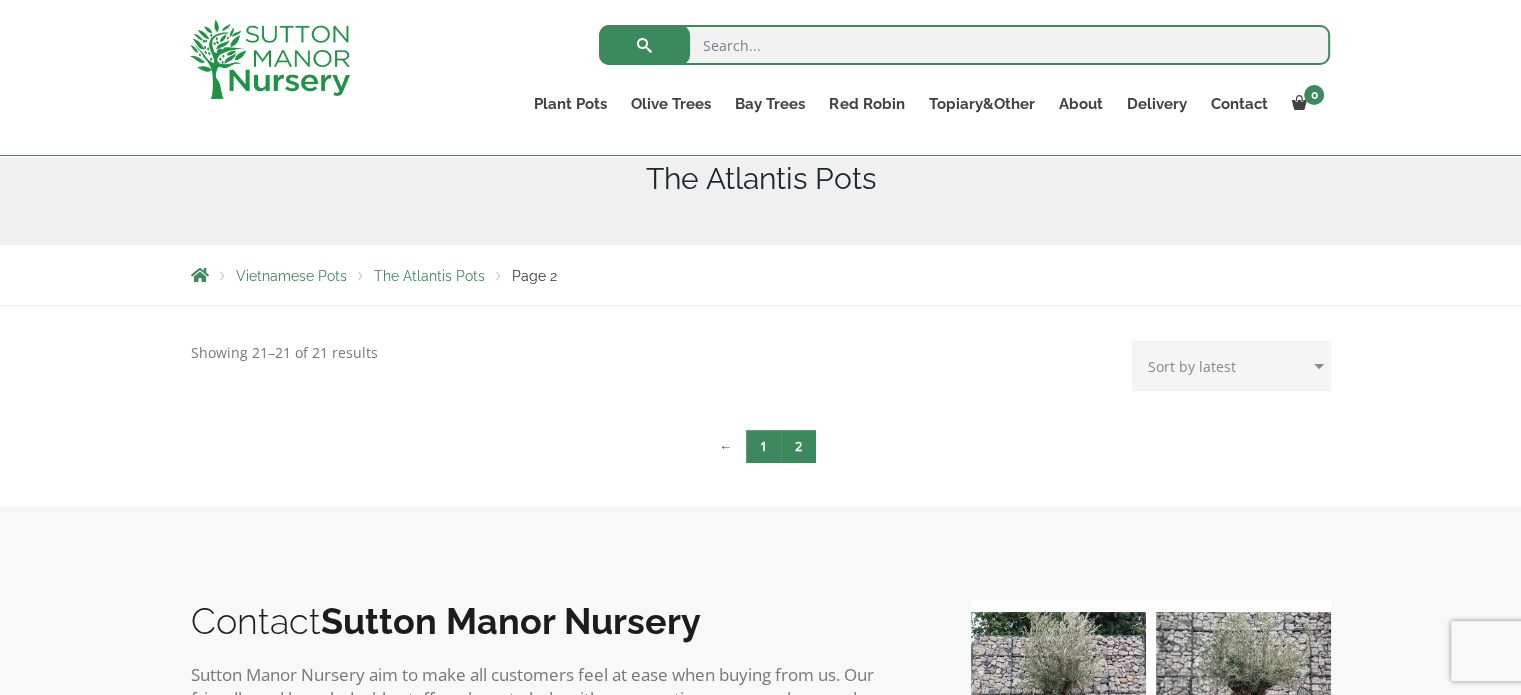 click on "1" at bounding box center [763, 446] 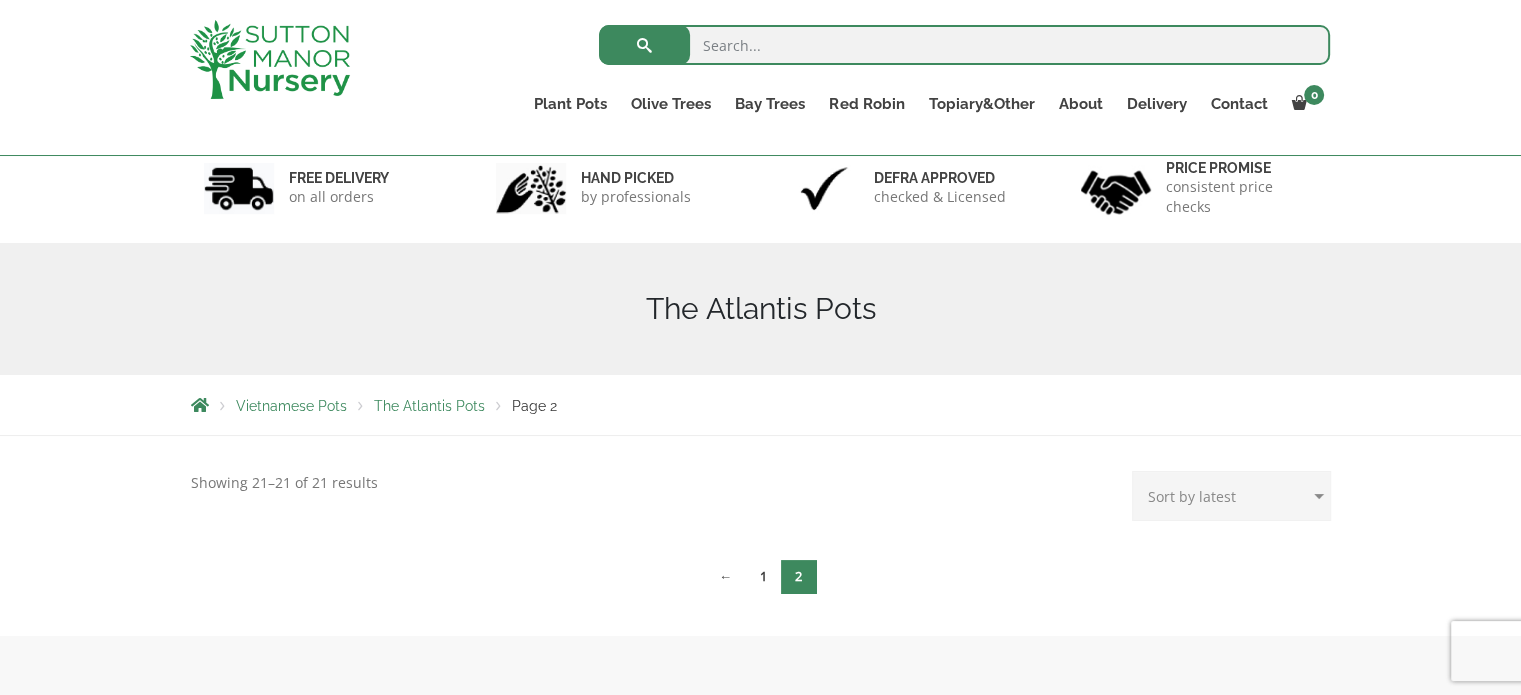 scroll, scrollTop: 134, scrollLeft: 0, axis: vertical 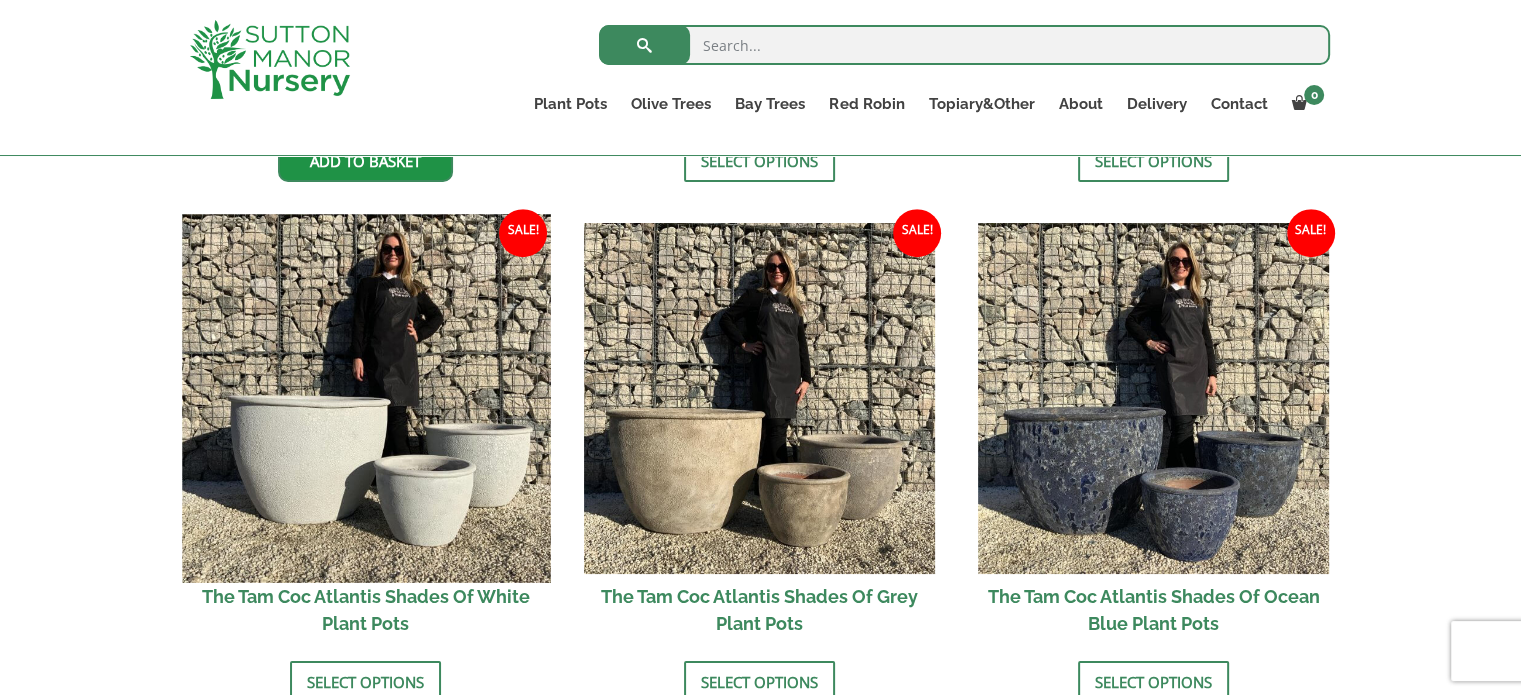 click at bounding box center (366, 399) 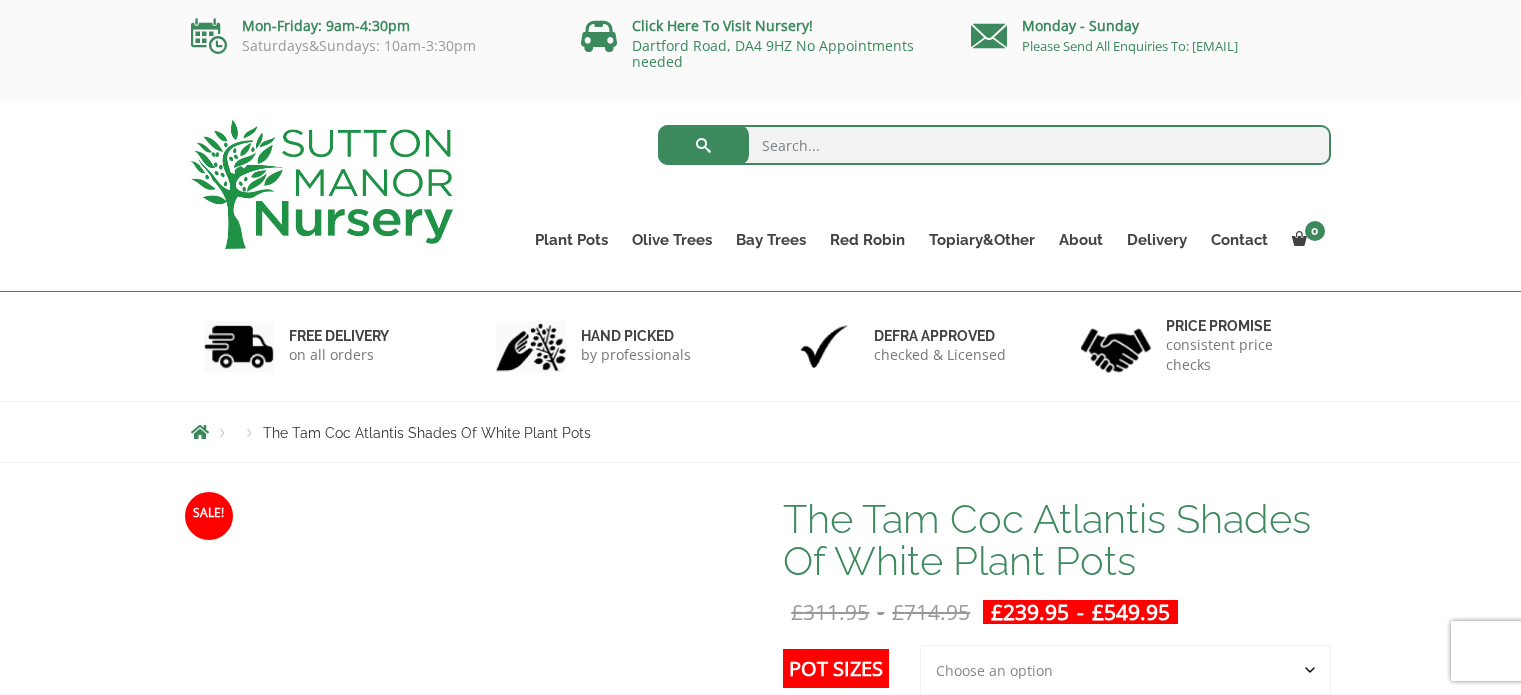 scroll, scrollTop: 0, scrollLeft: 0, axis: both 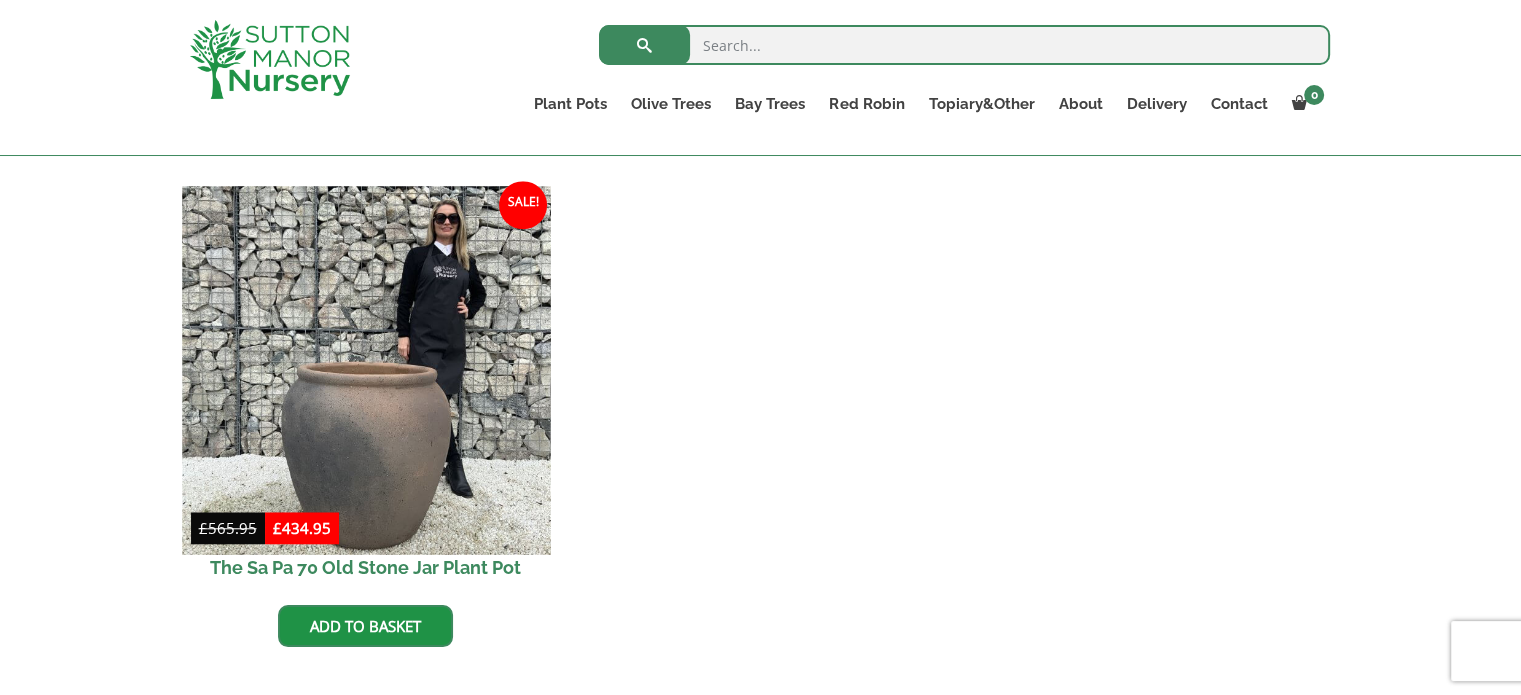 click at bounding box center (366, 370) 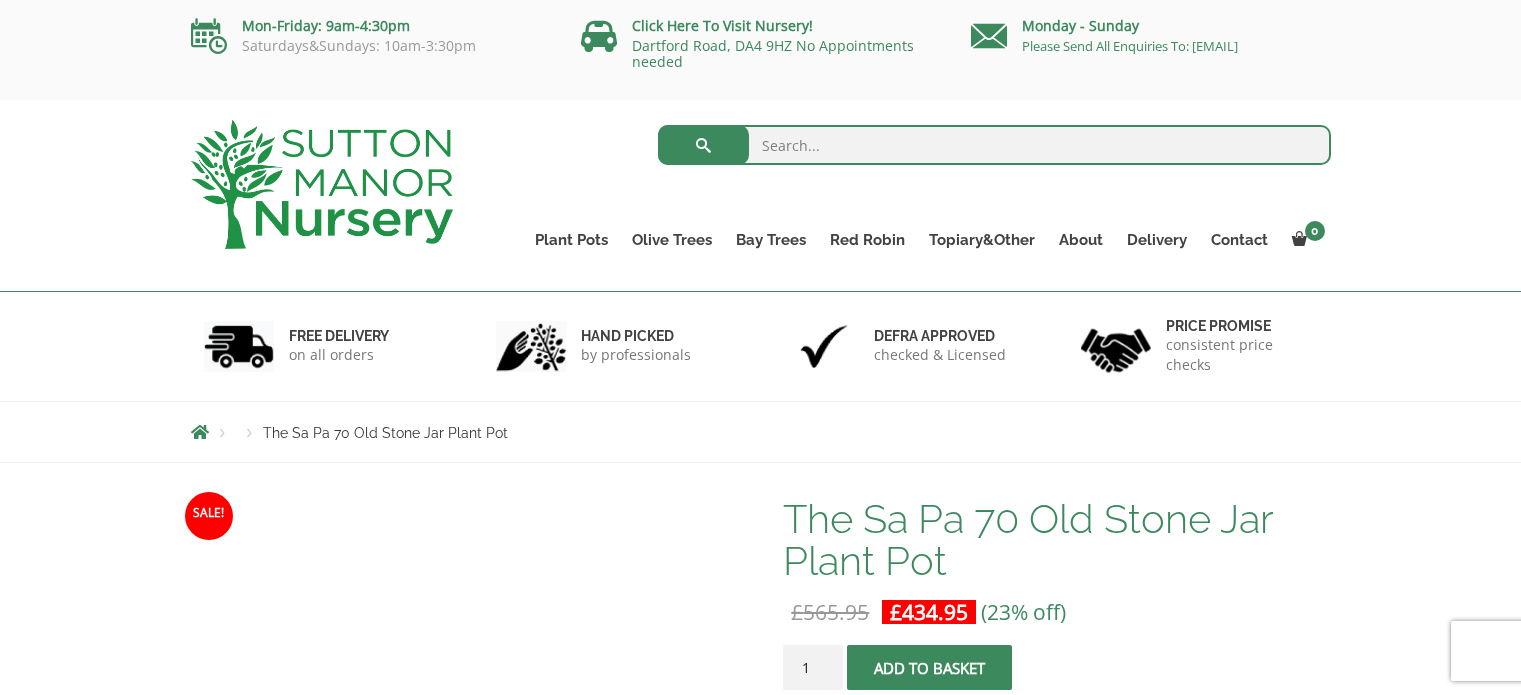 scroll, scrollTop: 0, scrollLeft: 0, axis: both 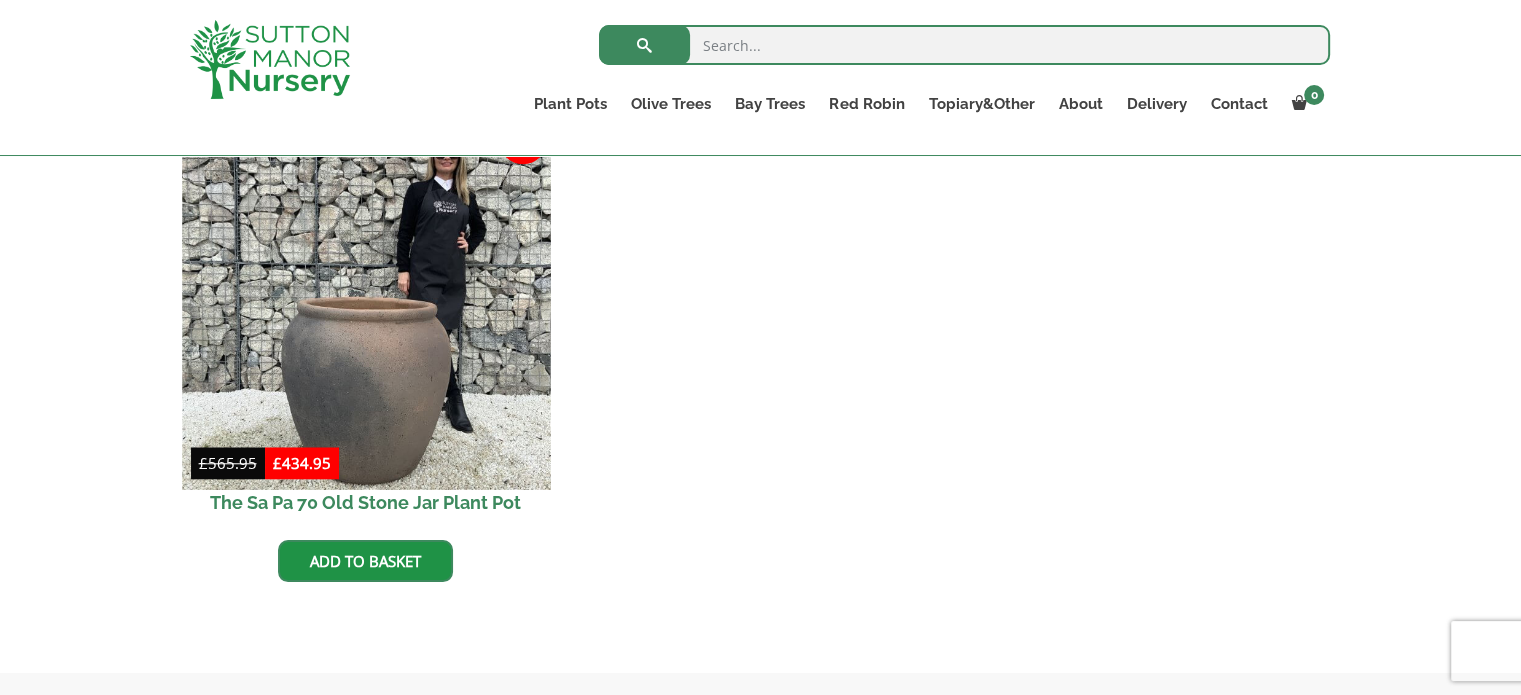 click at bounding box center [366, 305] 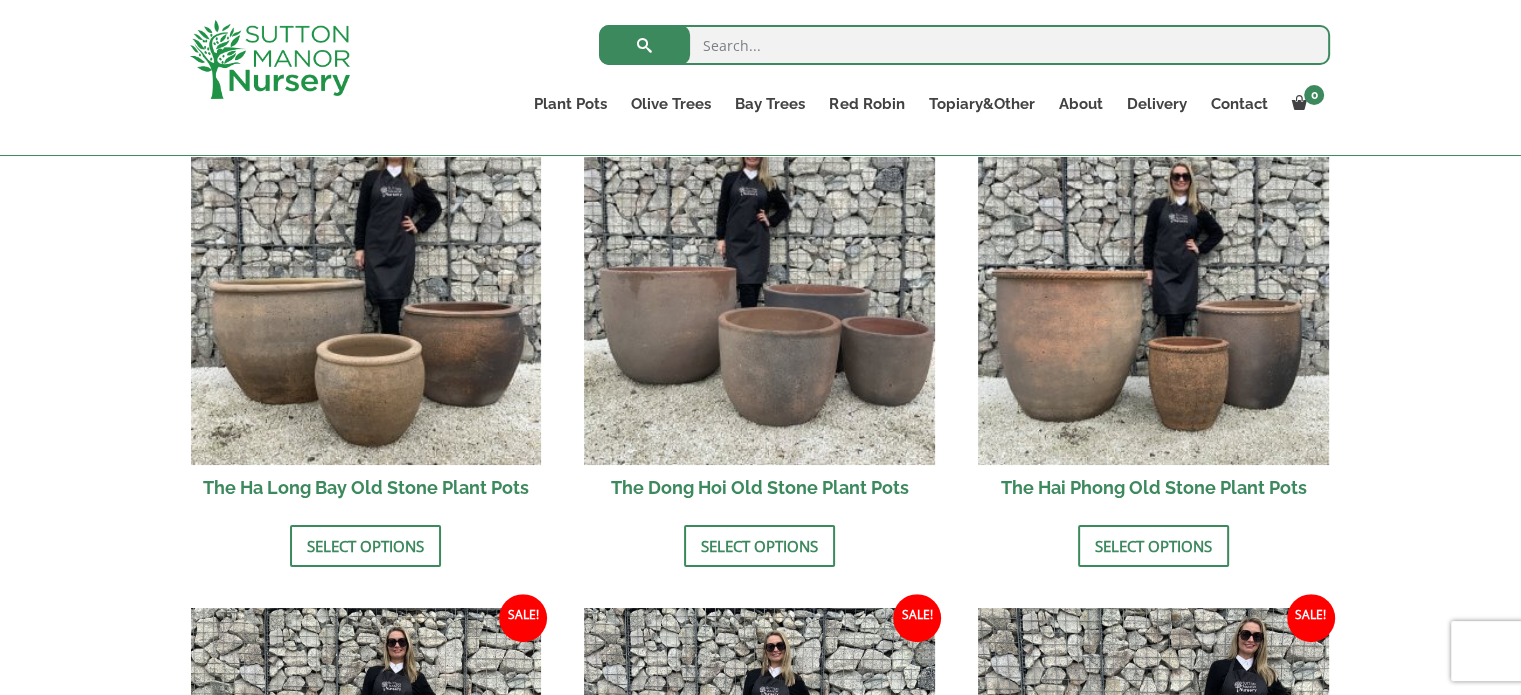 scroll, scrollTop: 774, scrollLeft: 0, axis: vertical 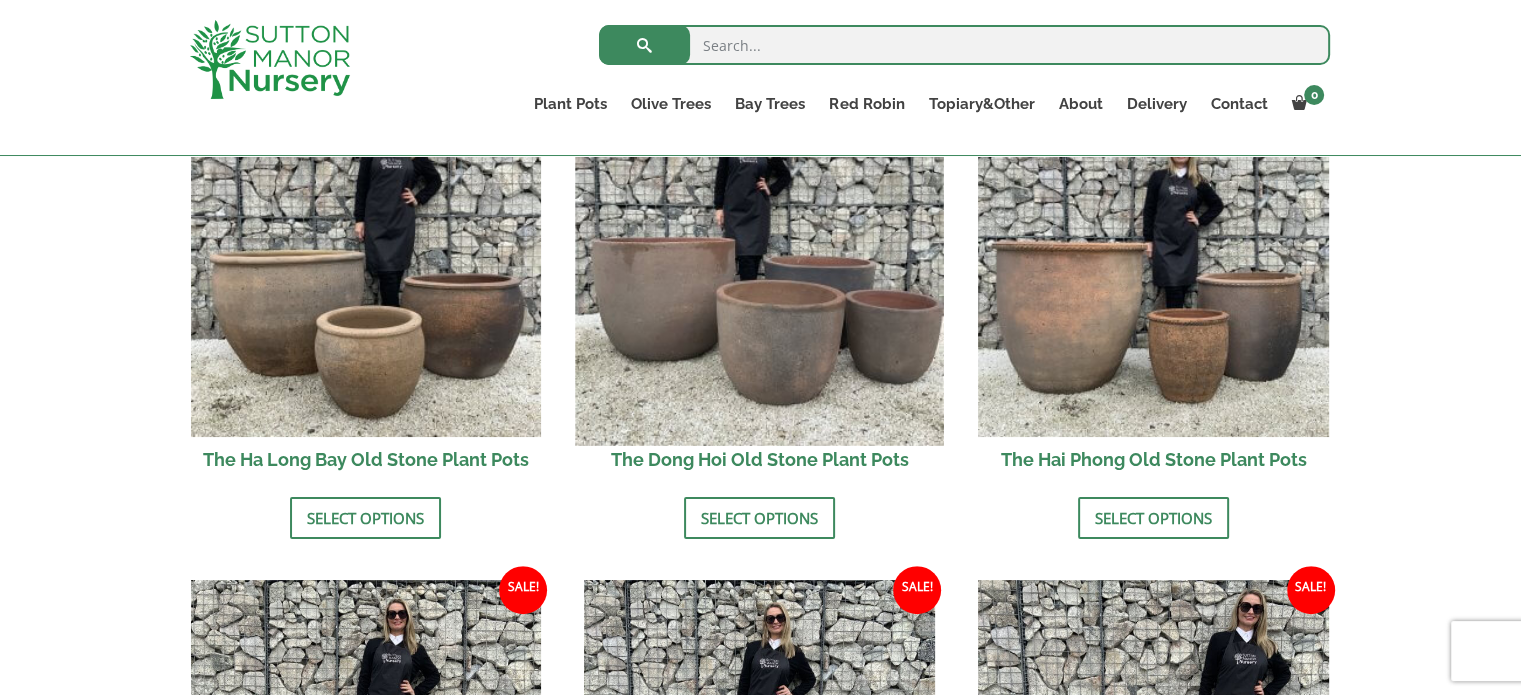 click at bounding box center [760, 261] 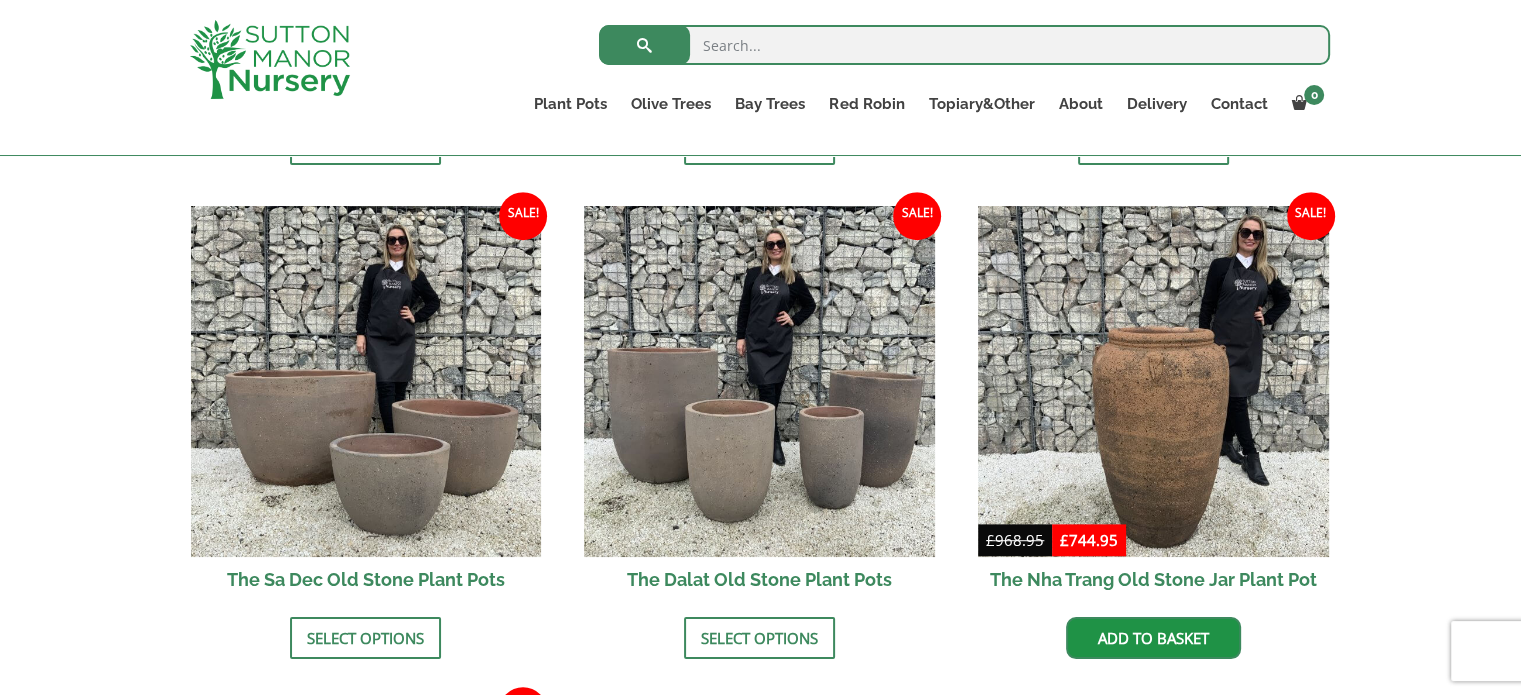 scroll, scrollTop: 1156, scrollLeft: 0, axis: vertical 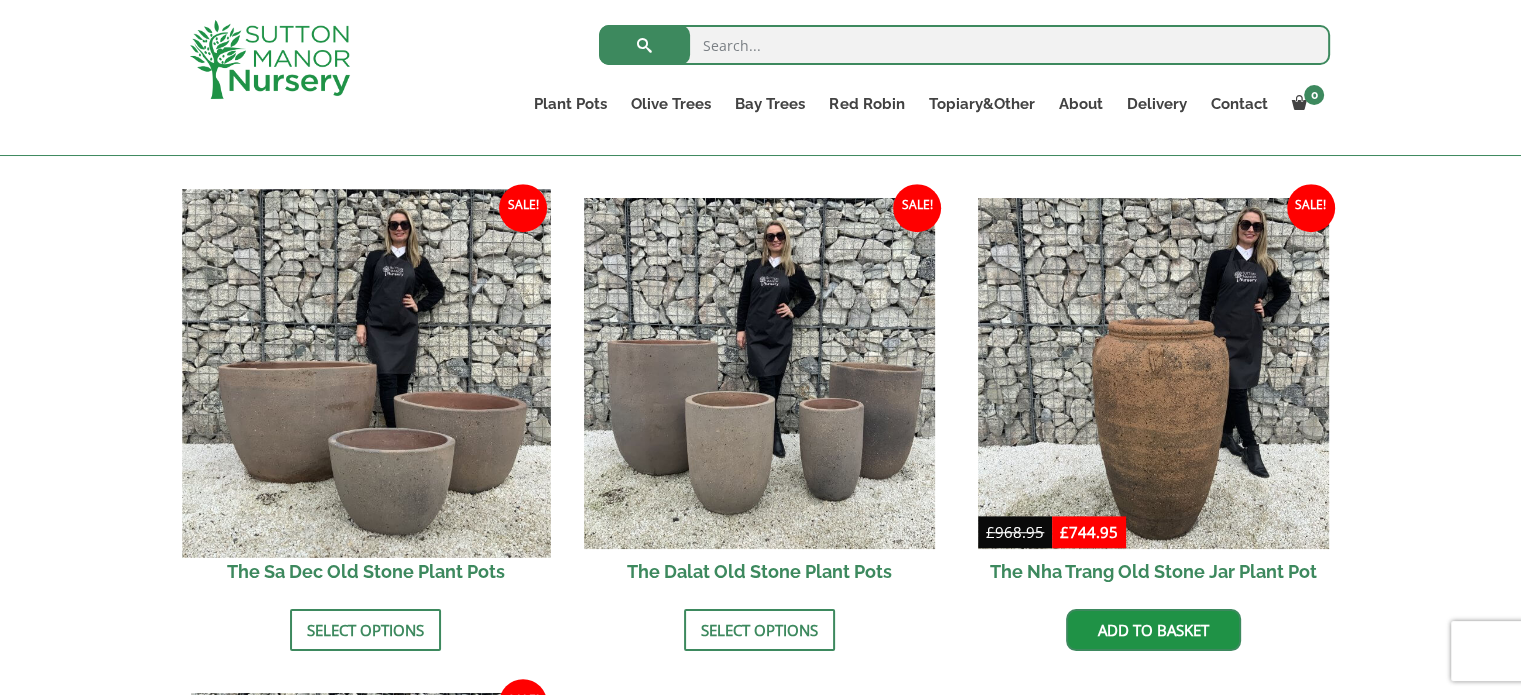 click at bounding box center [366, 374] 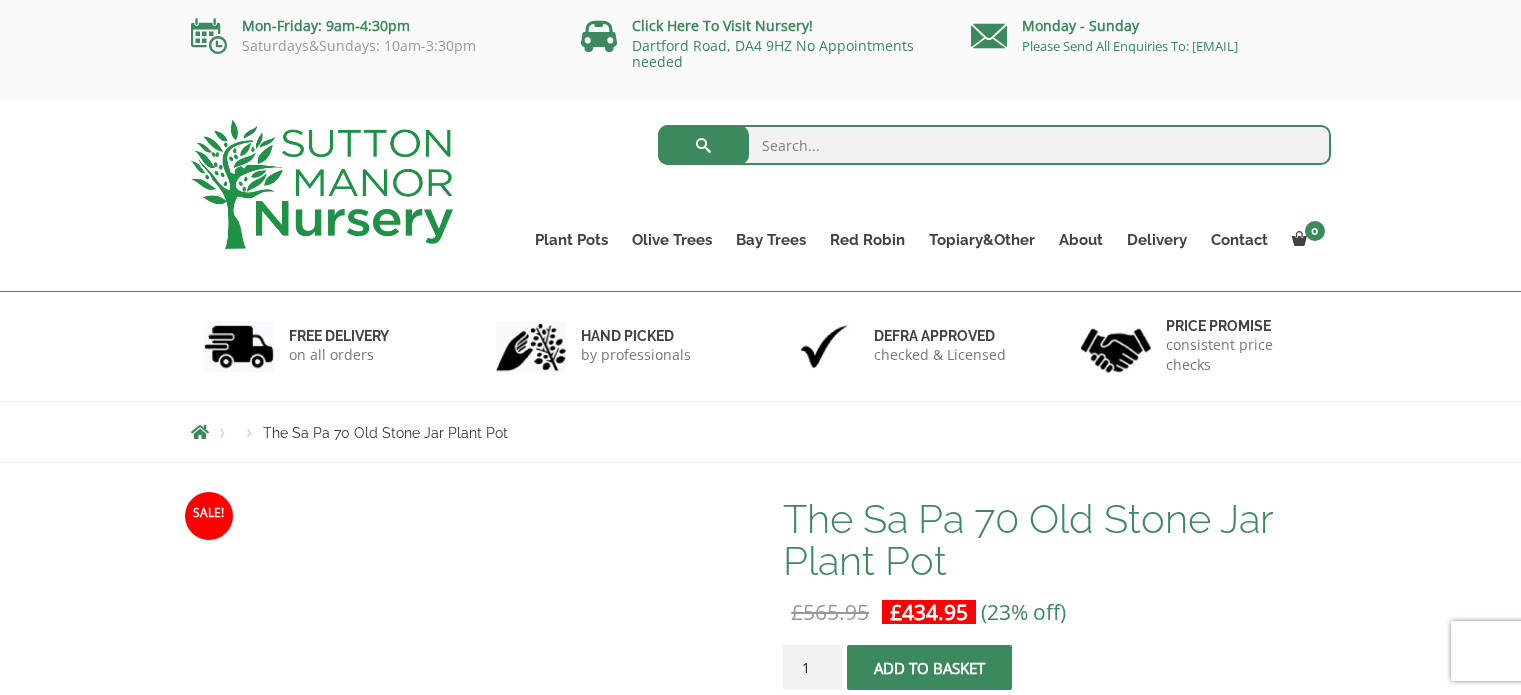 scroll, scrollTop: 0, scrollLeft: 0, axis: both 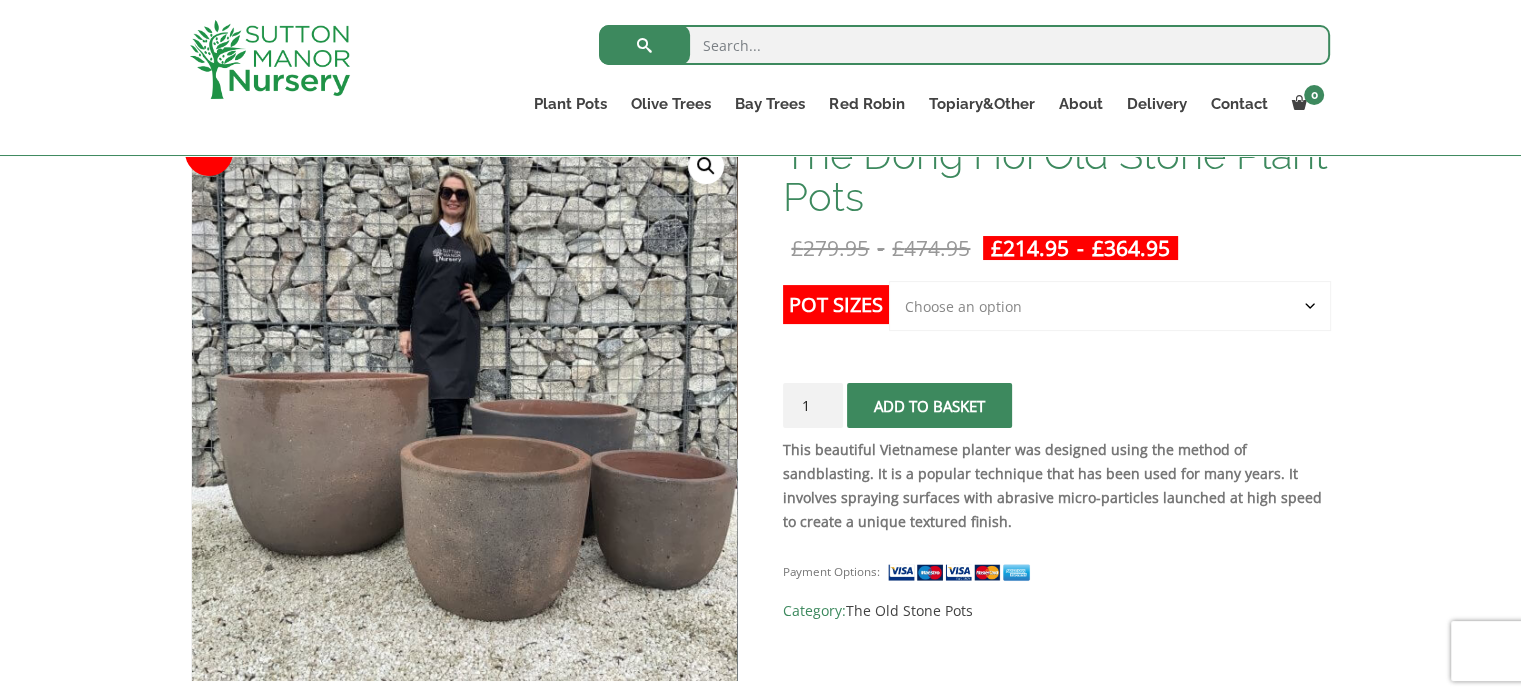 click on "Choose an option Click here to buy the 4th to Largest Pot In The Picture Click here to buy the 3rd to Largest Pot In The Picture Click here to buy the 2nd to Largest Pot In The Picture Click here to buy the Largest pot In The Picture" 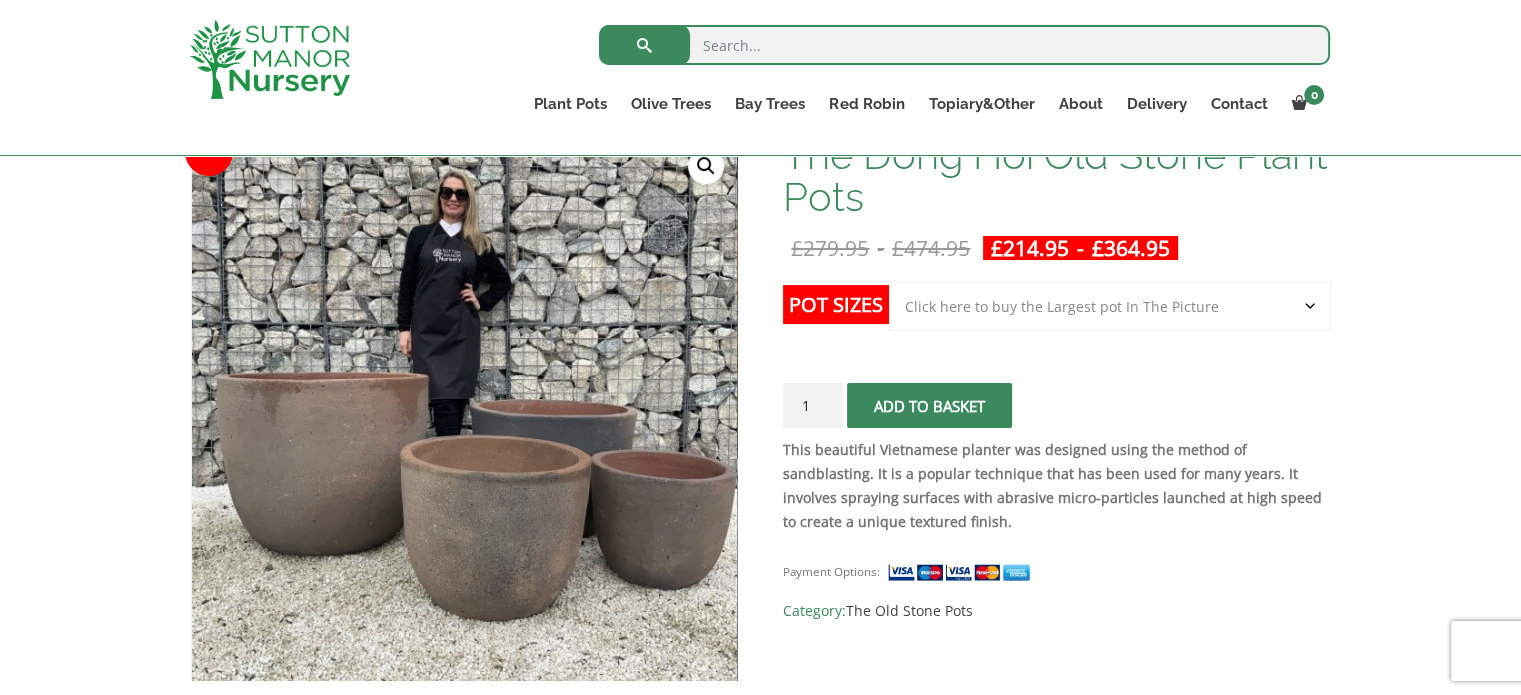 click on "Choose an option Click here to buy the 4th to Largest Pot In The Picture Click here to buy the 3rd to Largest Pot In The Picture Click here to buy the 2nd to Largest Pot In The Picture Click here to buy the Largest pot In The Picture" 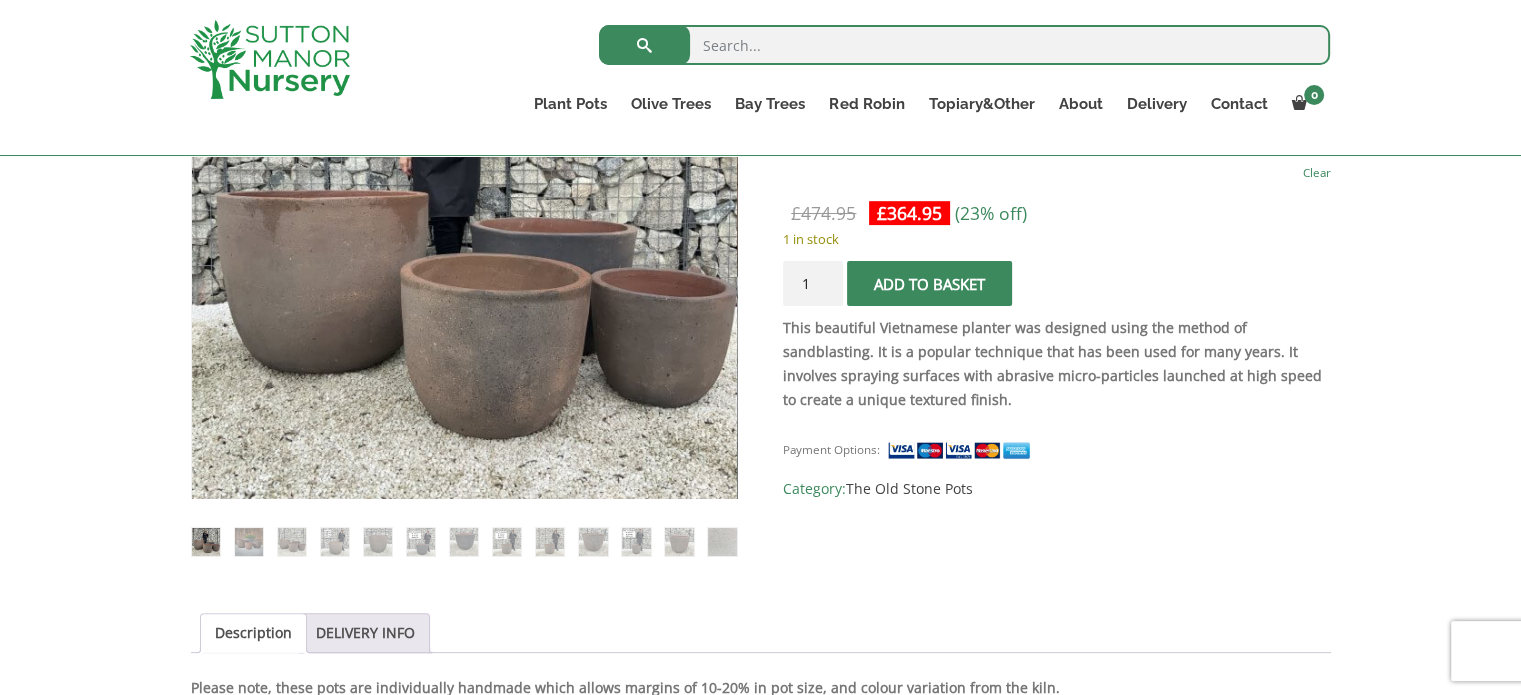 scroll, scrollTop: 384, scrollLeft: 0, axis: vertical 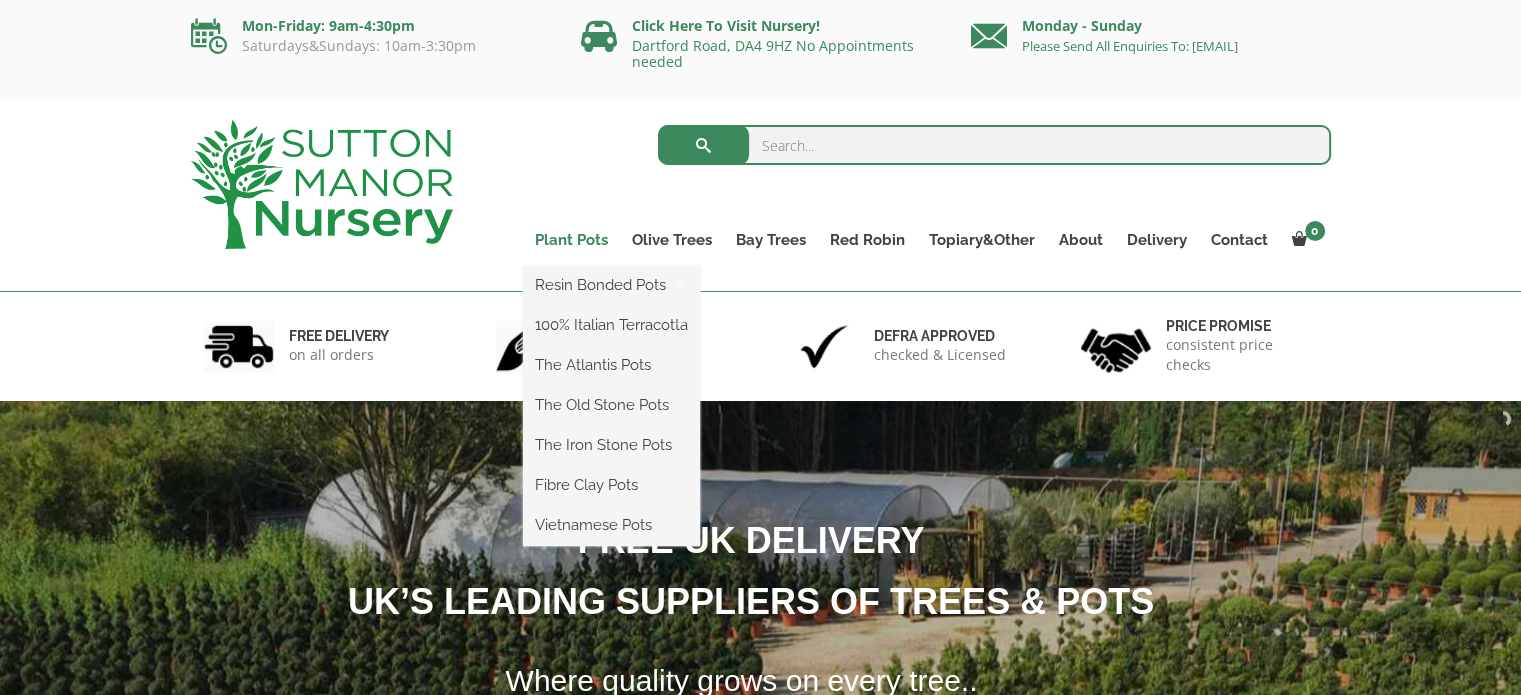 click on "Plant Pots" at bounding box center [571, 240] 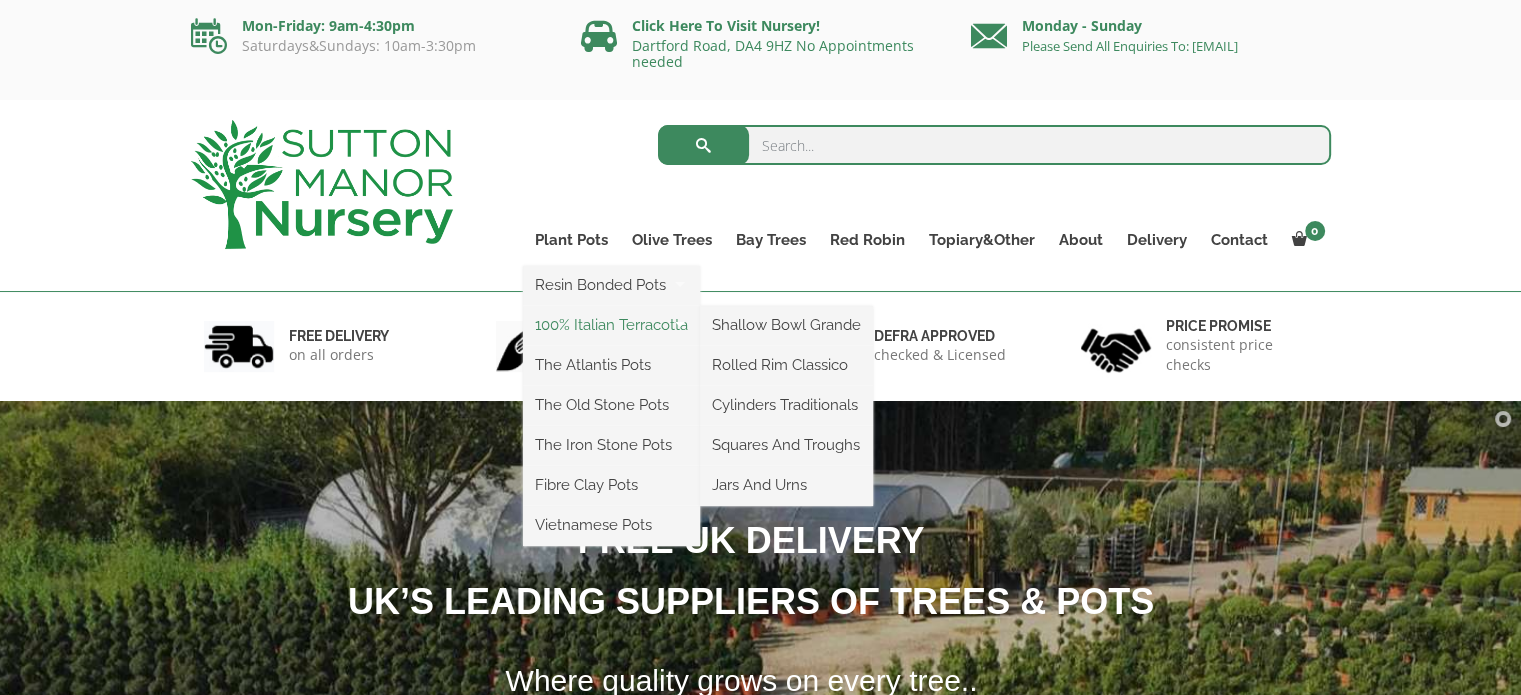 click on "100% Italian Terracotta" at bounding box center (611, 325) 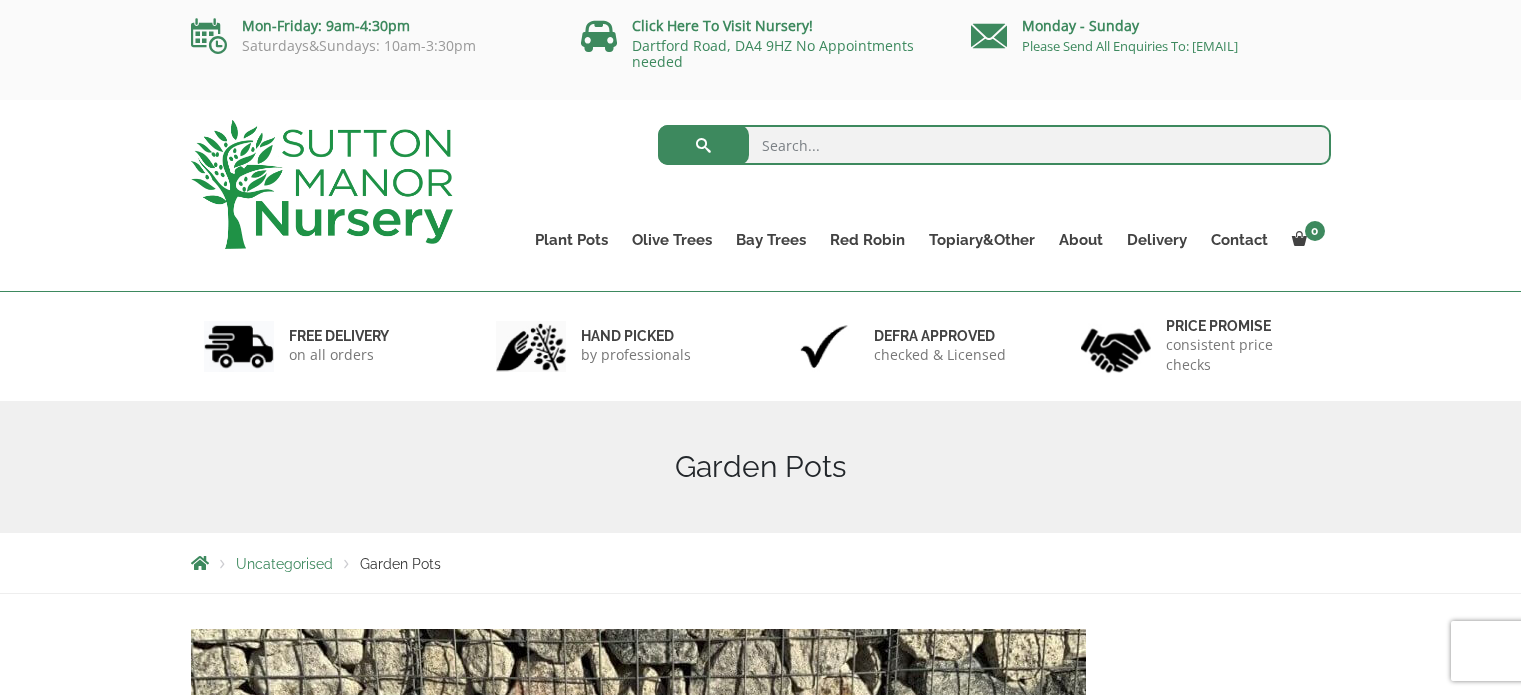 scroll, scrollTop: 0, scrollLeft: 0, axis: both 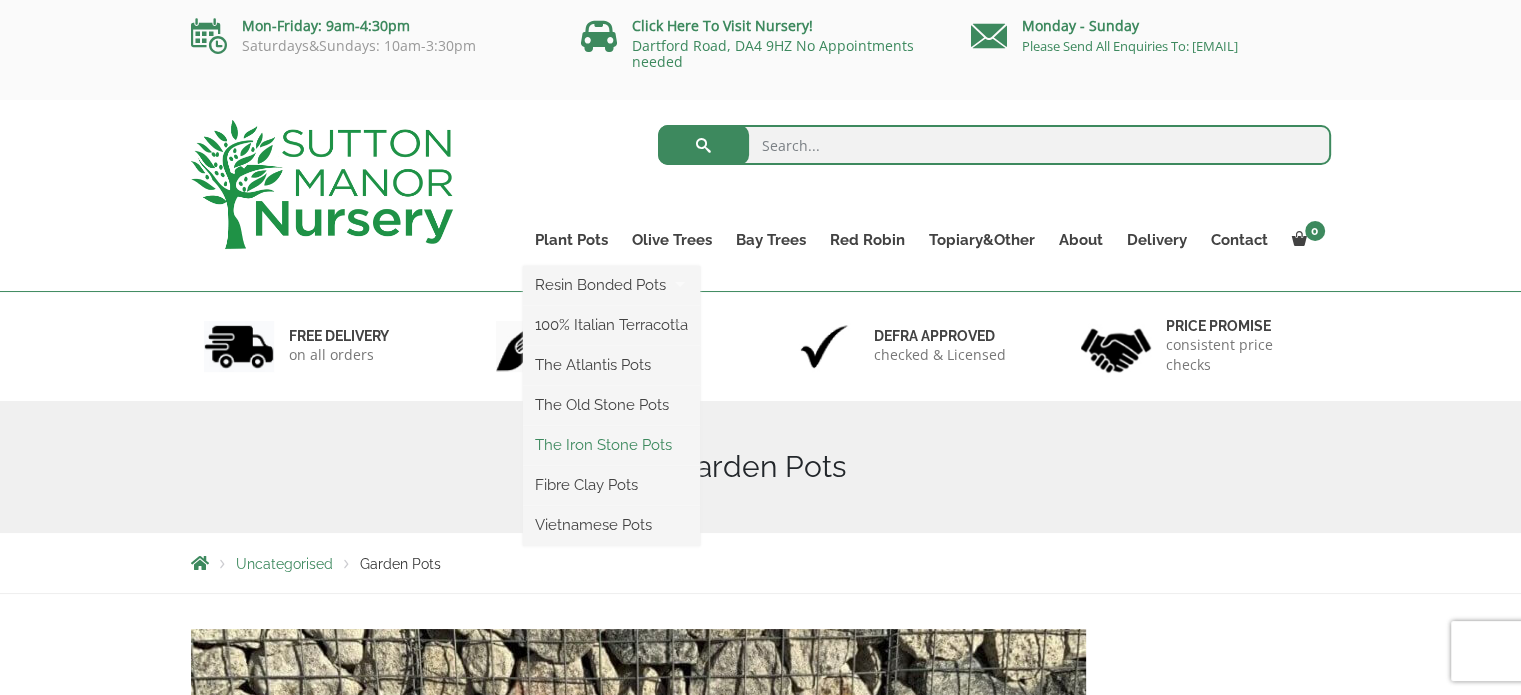 click on "The Iron Stone Pots" at bounding box center (611, 445) 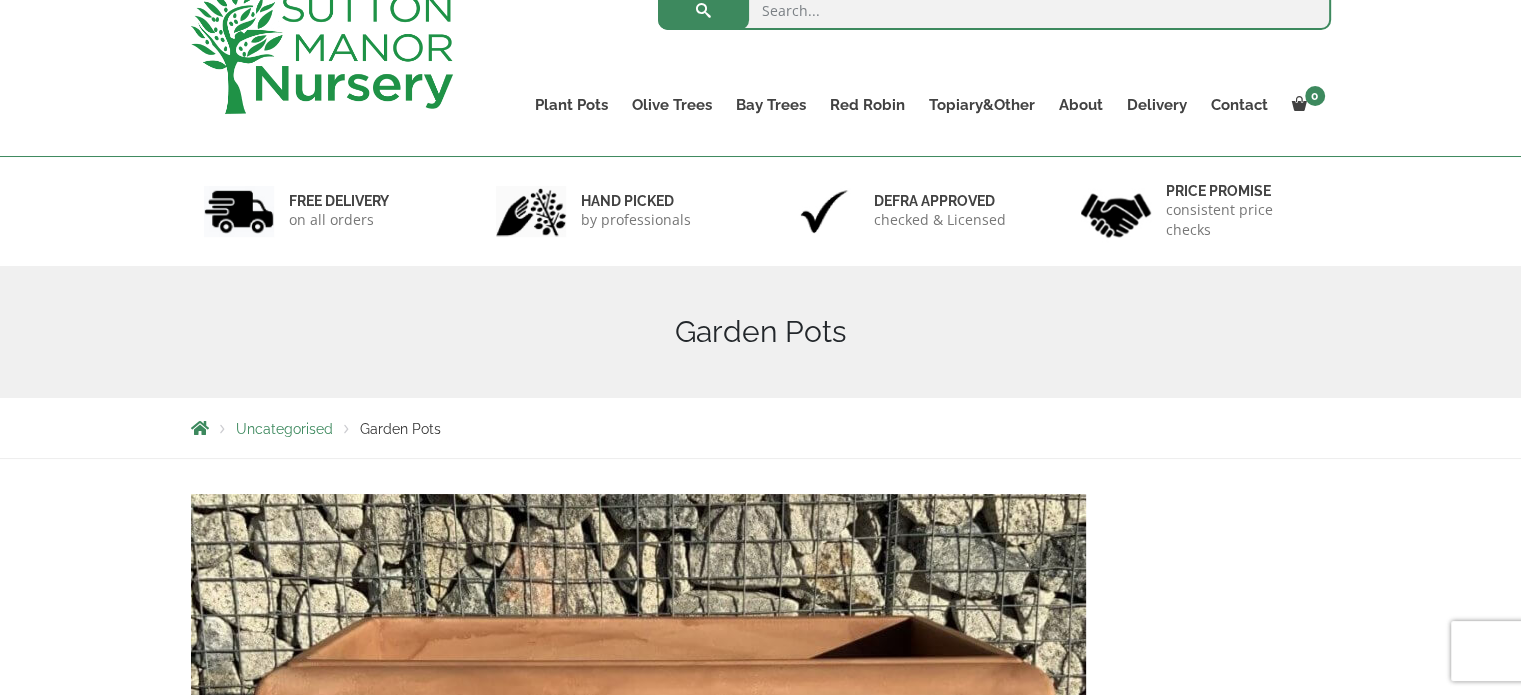 scroll, scrollTop: 0, scrollLeft: 0, axis: both 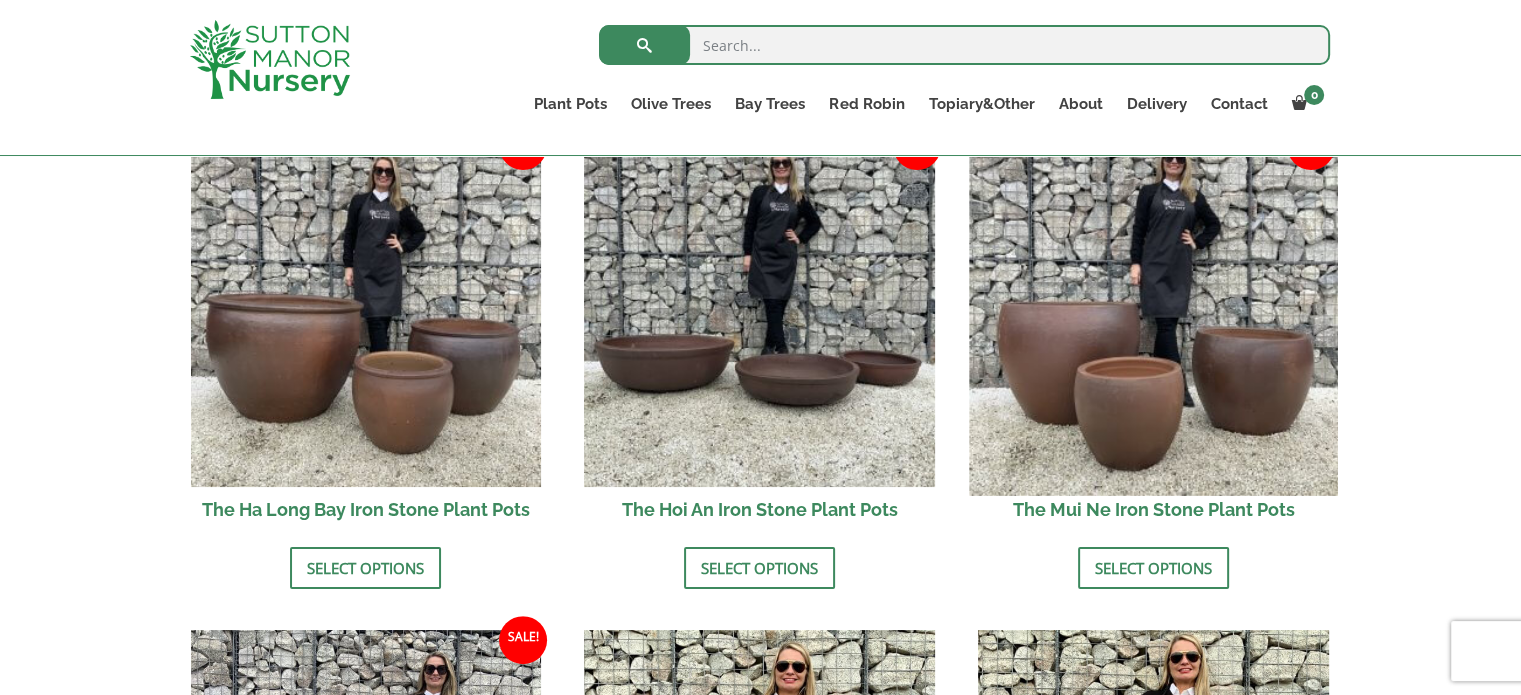 click at bounding box center (1153, 311) 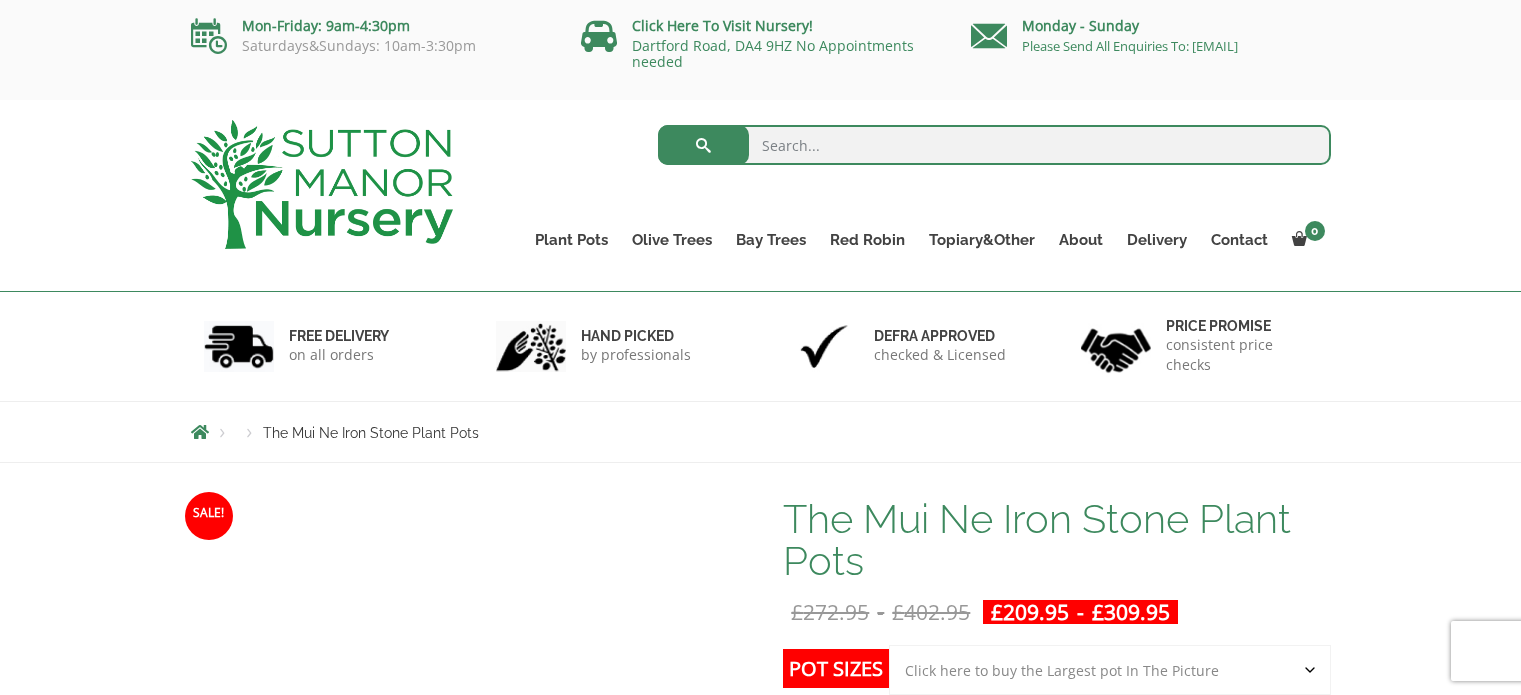 scroll, scrollTop: 0, scrollLeft: 0, axis: both 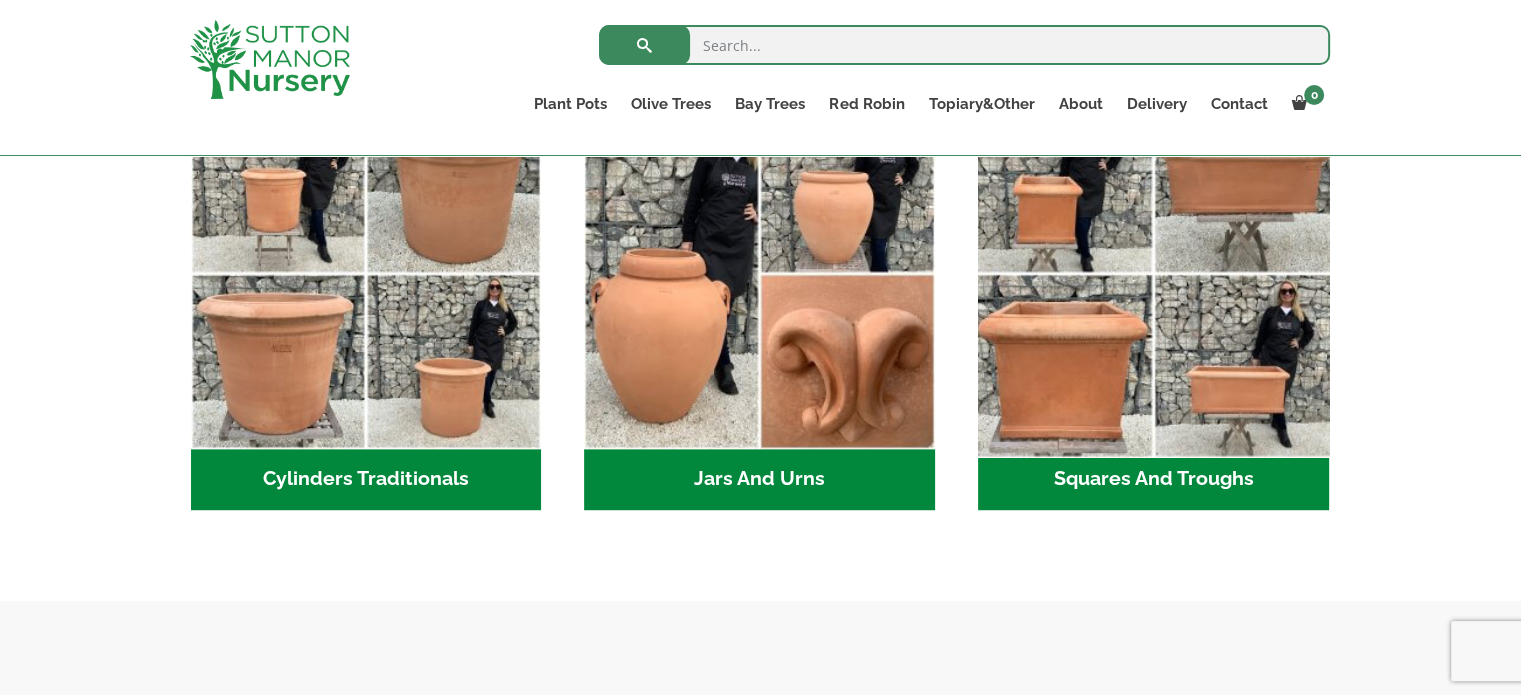 click at bounding box center (1153, 273) 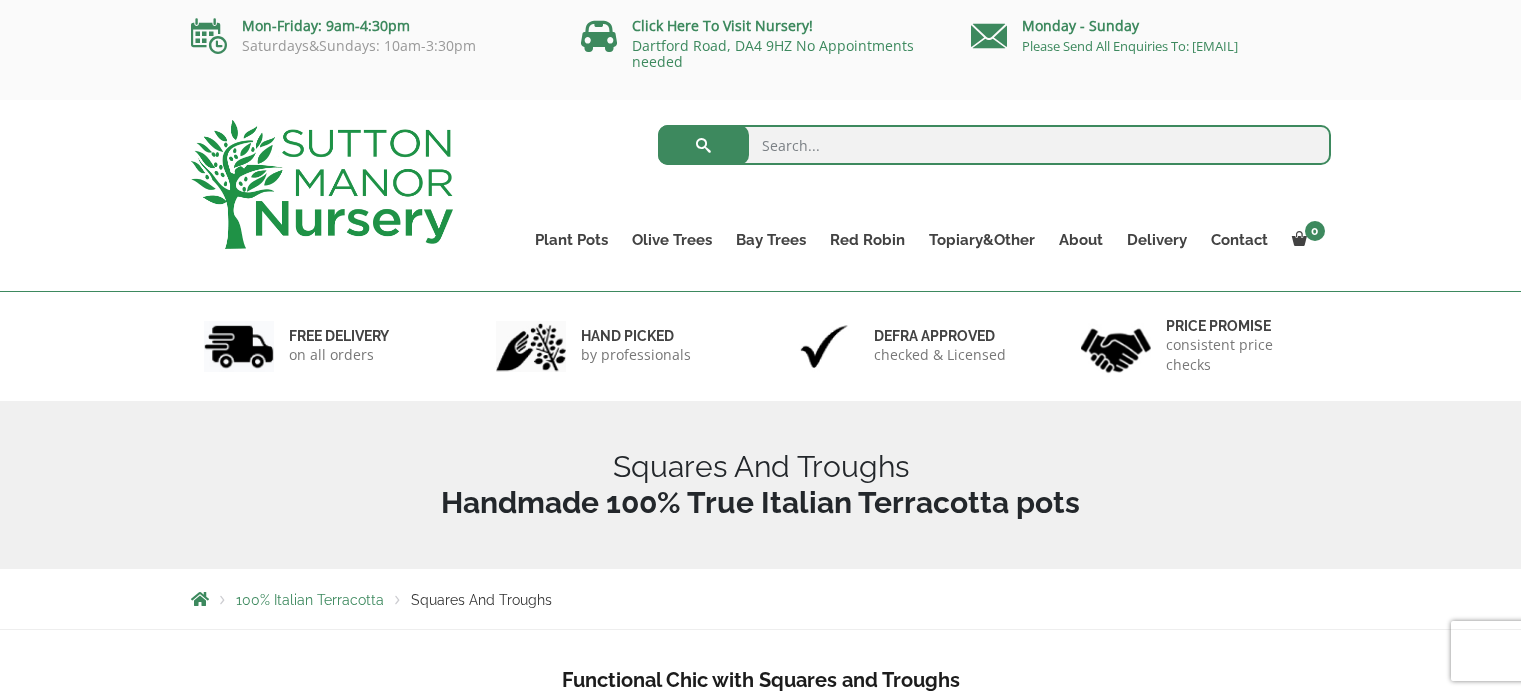 scroll, scrollTop: 0, scrollLeft: 0, axis: both 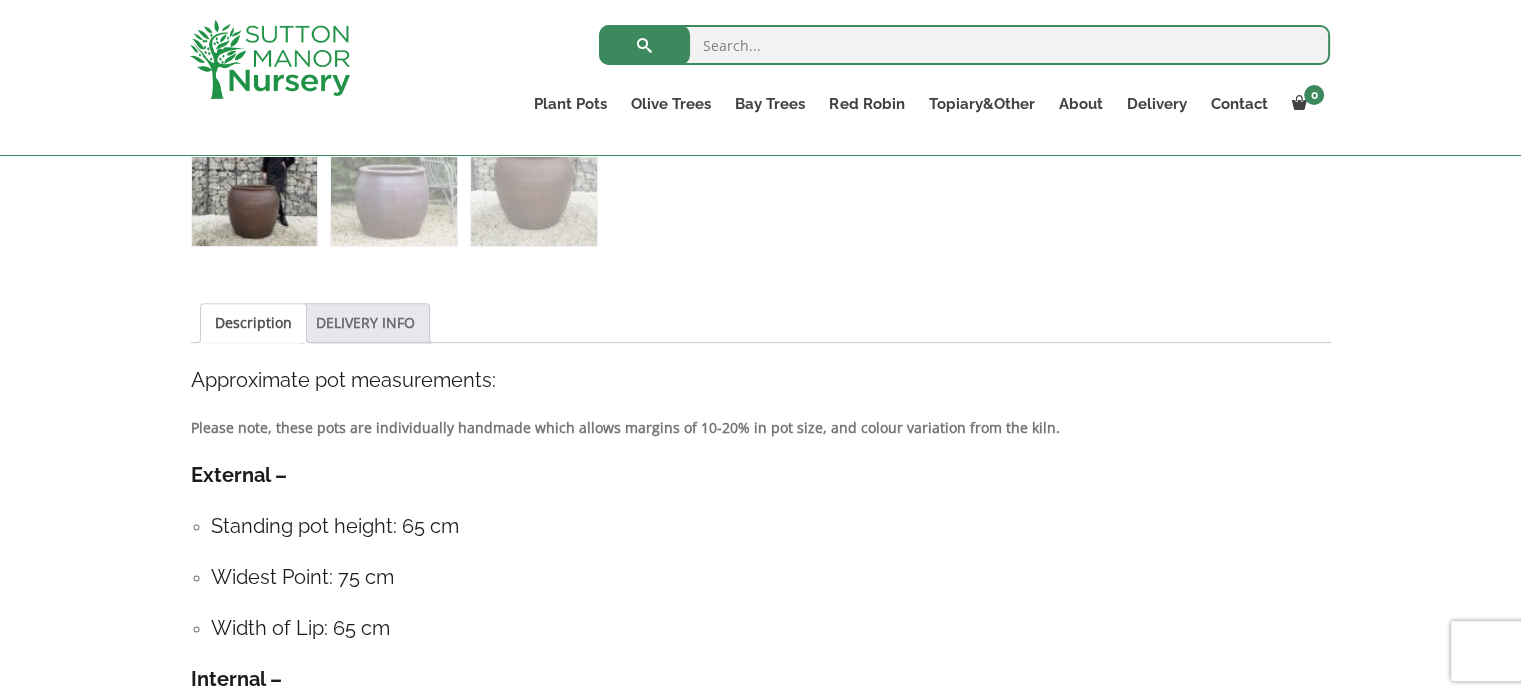 click on "DELIVERY INFO" at bounding box center [365, 323] 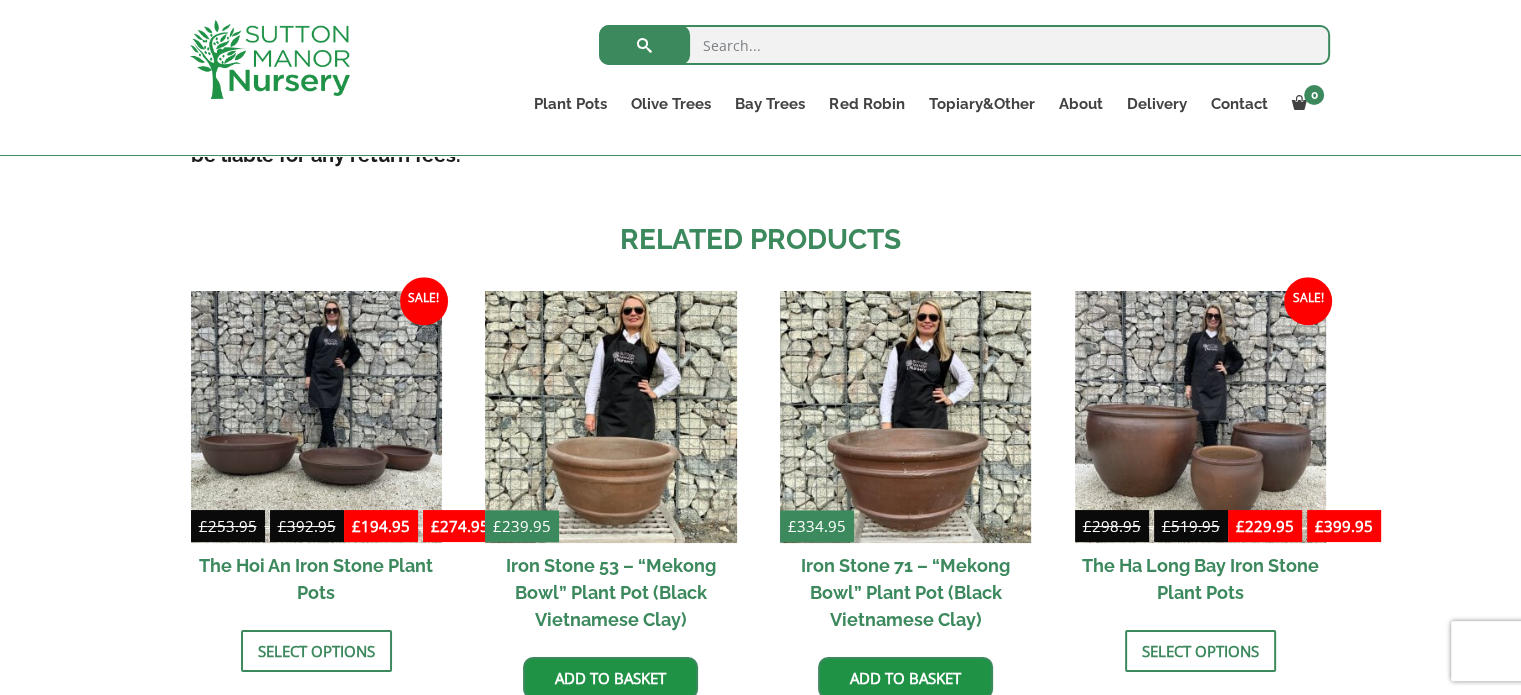 scroll, scrollTop: 1104, scrollLeft: 0, axis: vertical 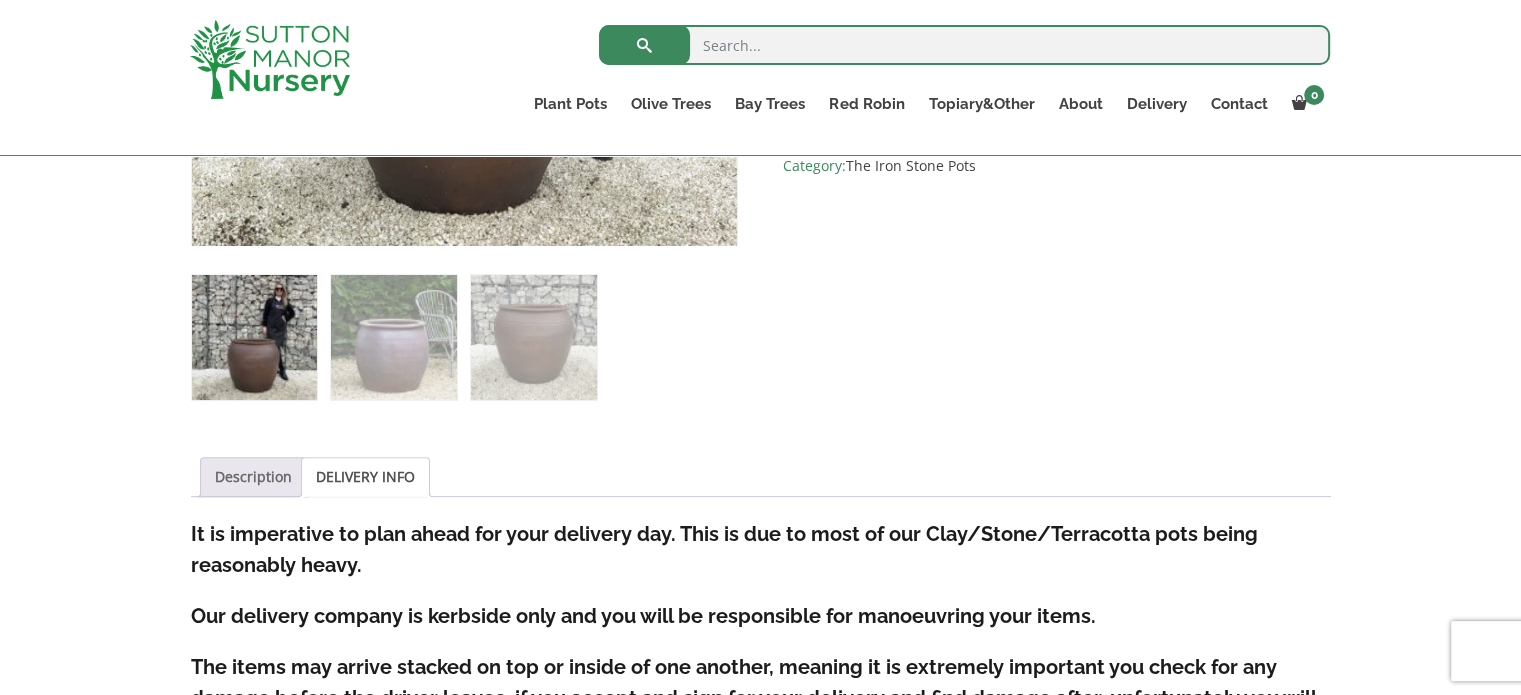 click on "Description" at bounding box center (253, 477) 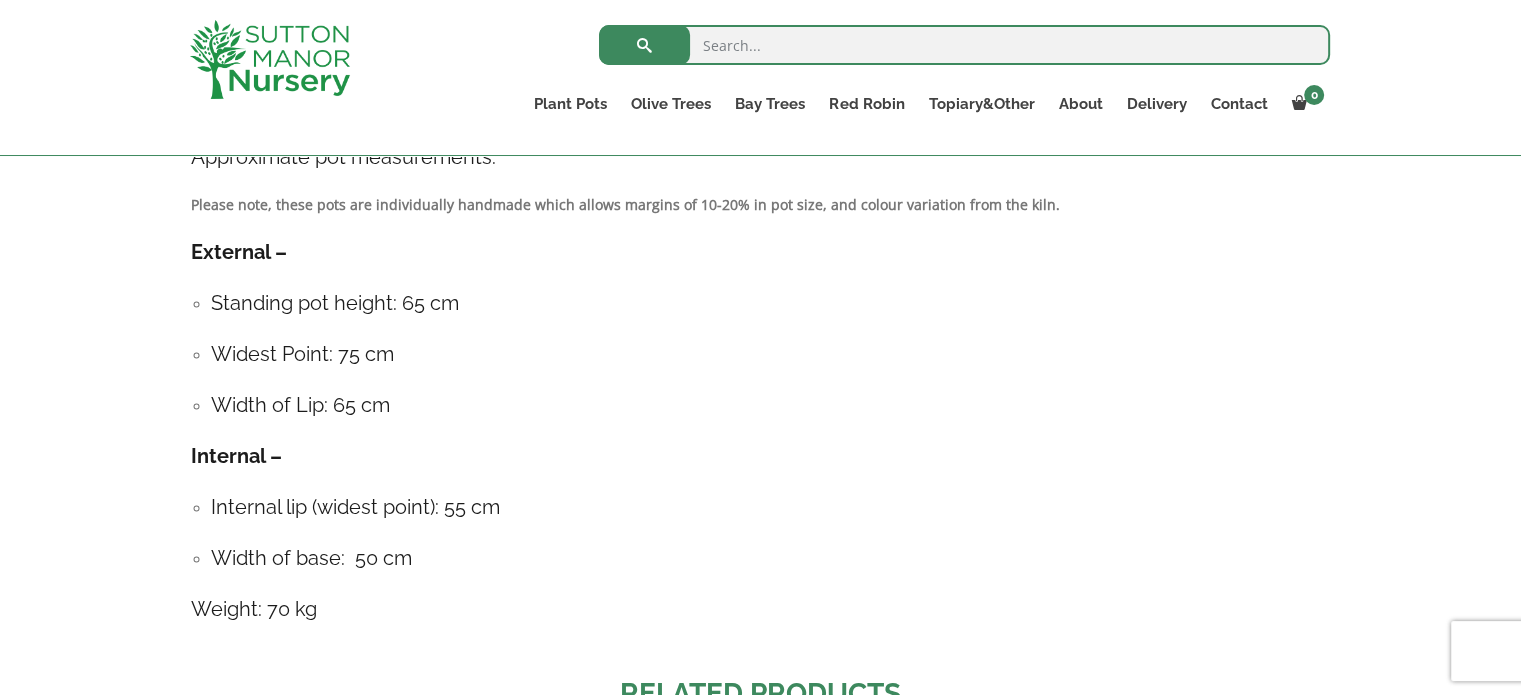 scroll, scrollTop: 1144, scrollLeft: 0, axis: vertical 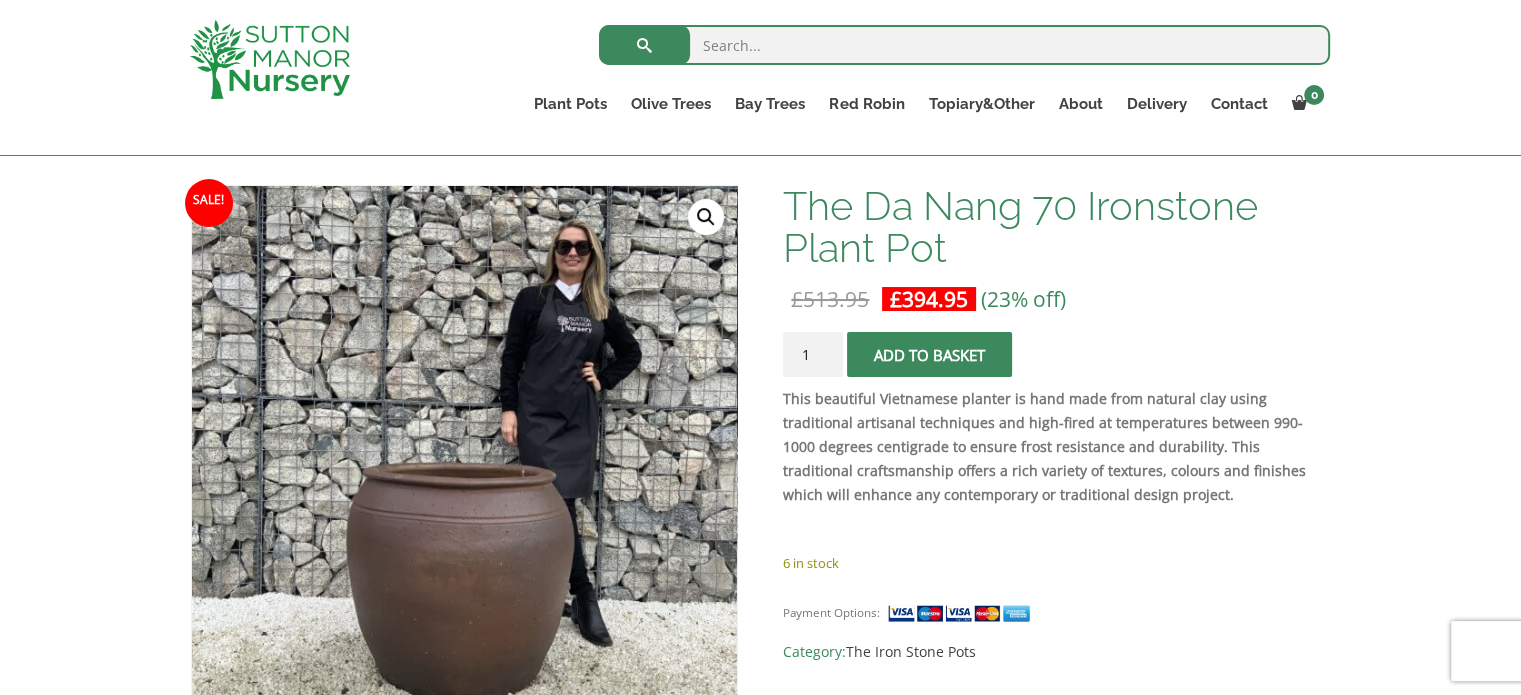 click on "🔍" at bounding box center [706, 217] 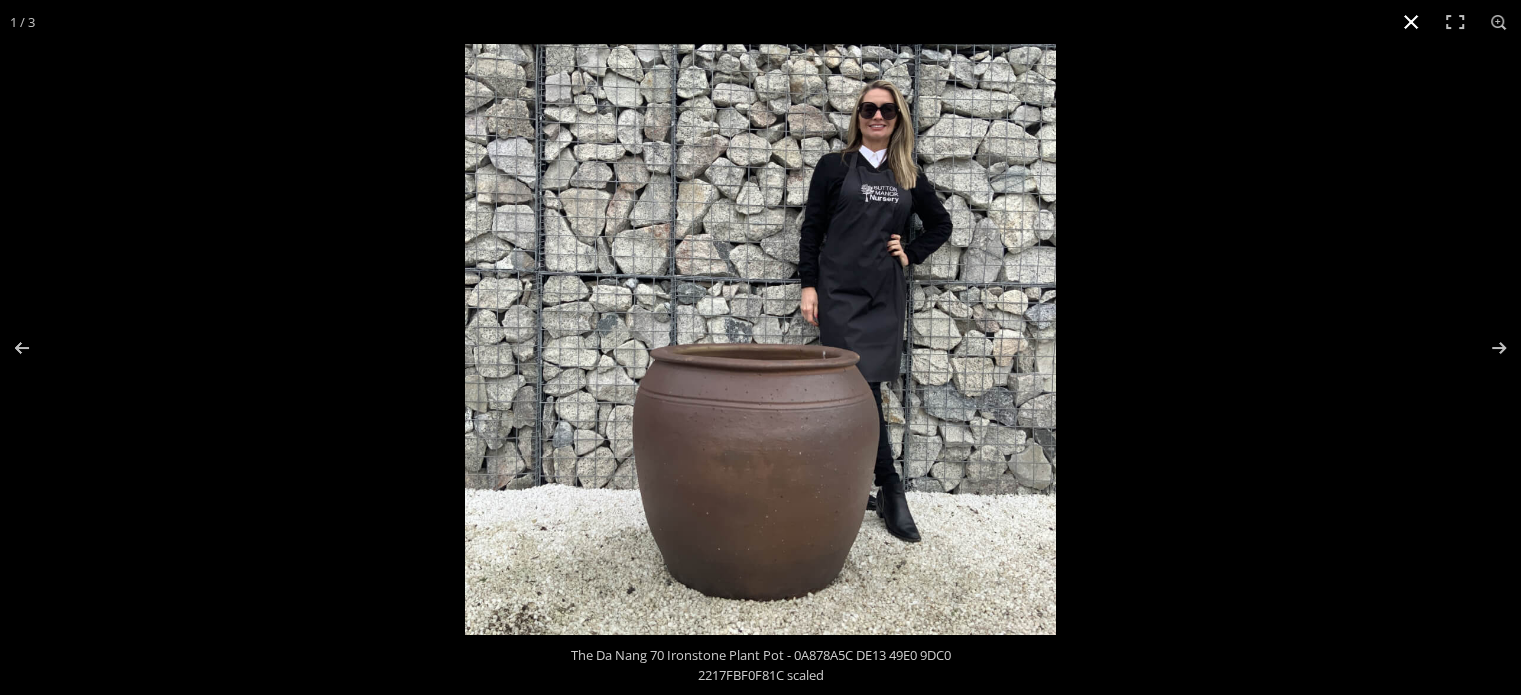 click at bounding box center (1411, 22) 